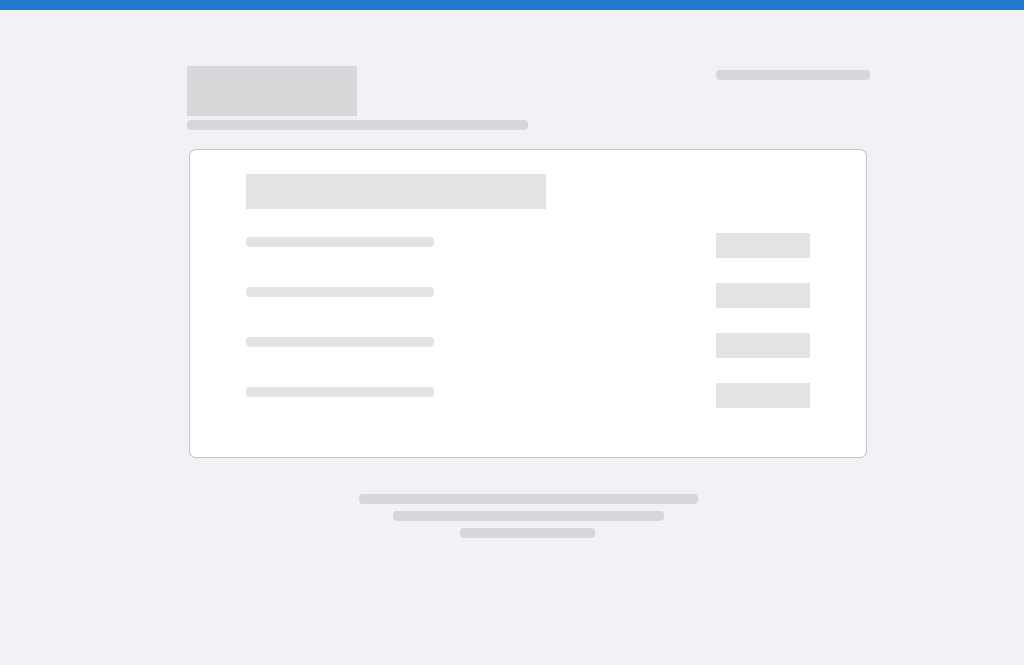 scroll, scrollTop: 0, scrollLeft: 0, axis: both 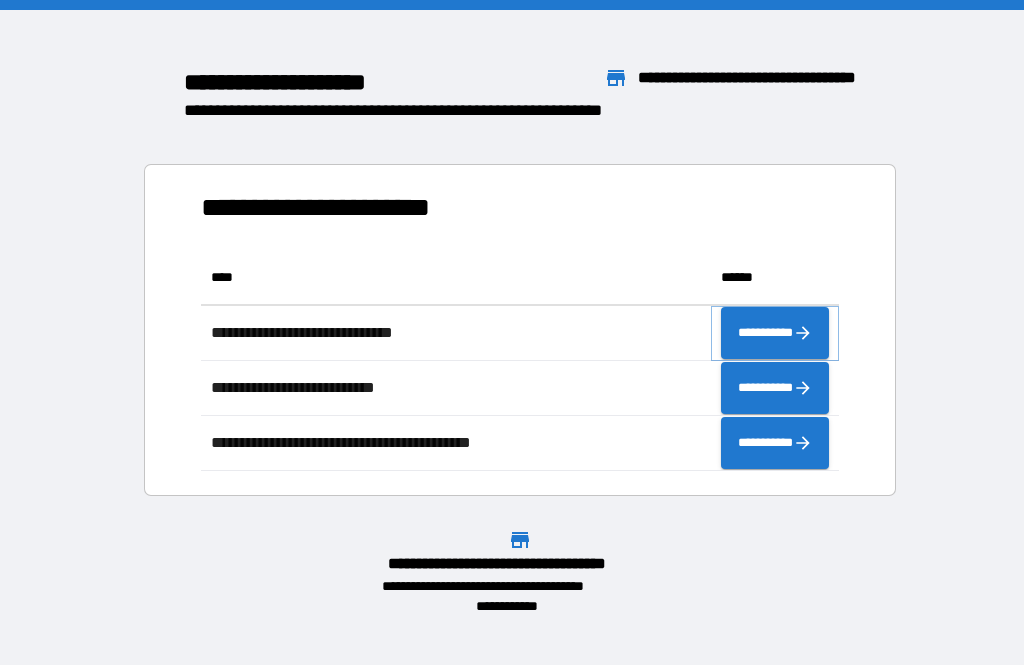 click on "**********" at bounding box center [775, 333] 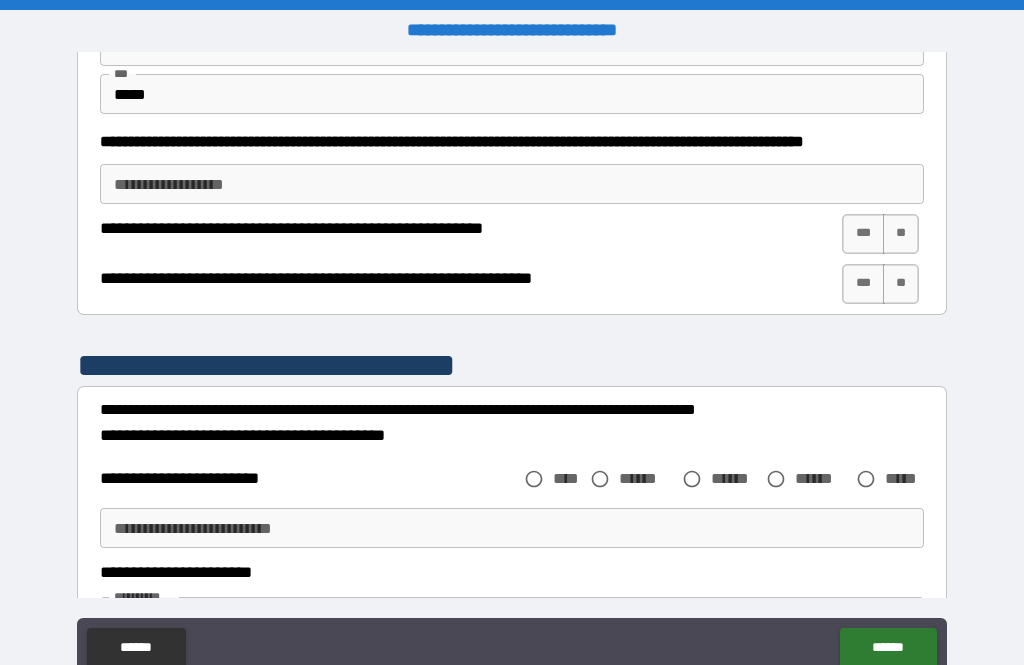 scroll, scrollTop: 939, scrollLeft: 0, axis: vertical 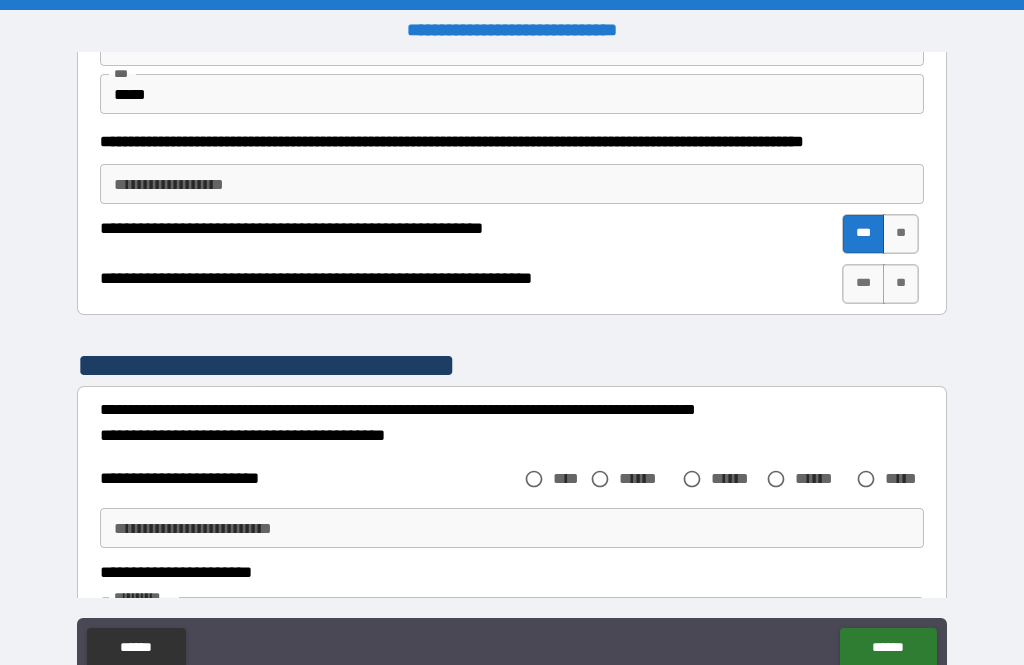 click on "***" at bounding box center (863, 284) 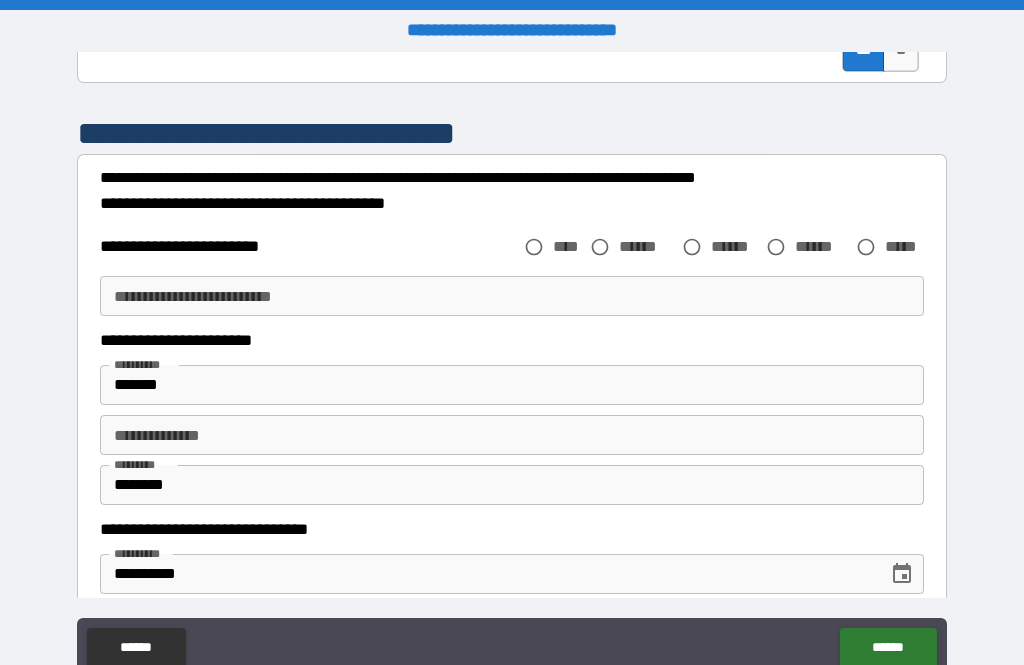 scroll, scrollTop: 1176, scrollLeft: 0, axis: vertical 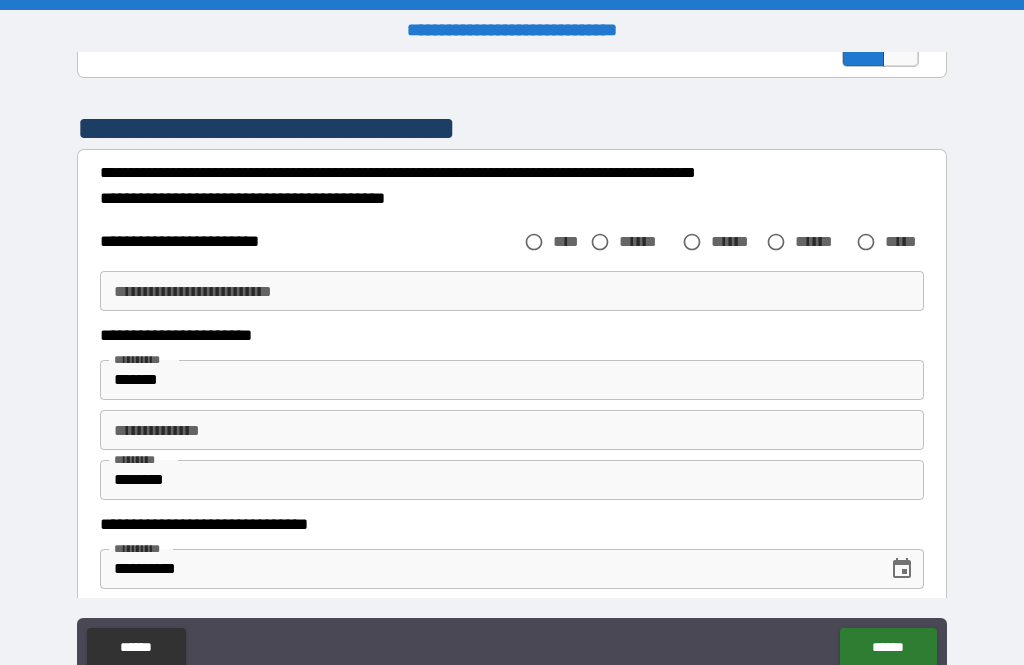 click on "******" at bounding box center (821, 241) 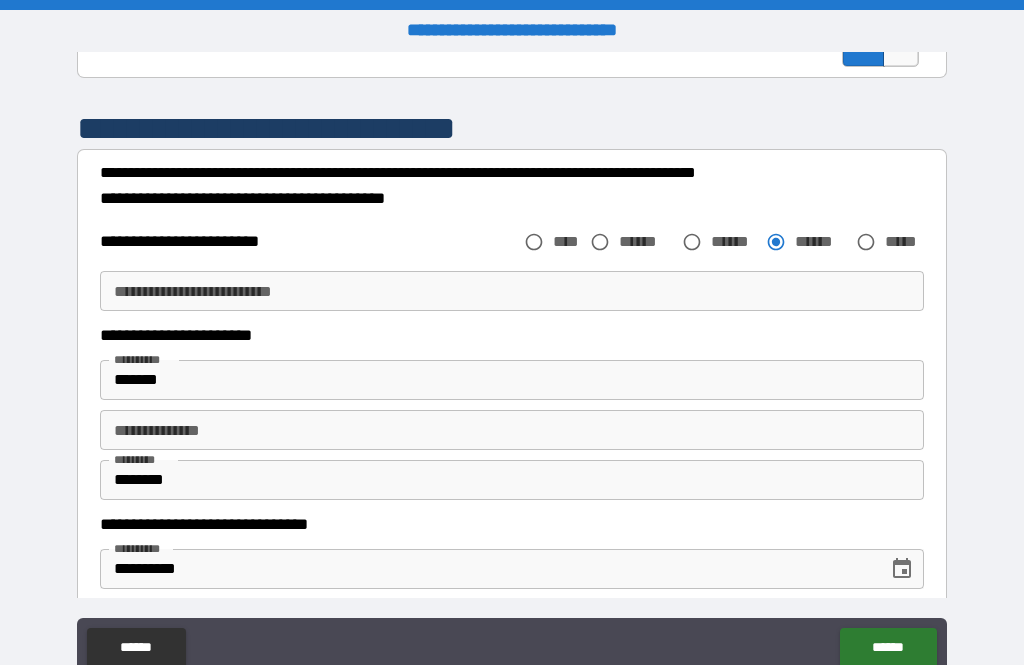 click on "**********" at bounding box center (512, 291) 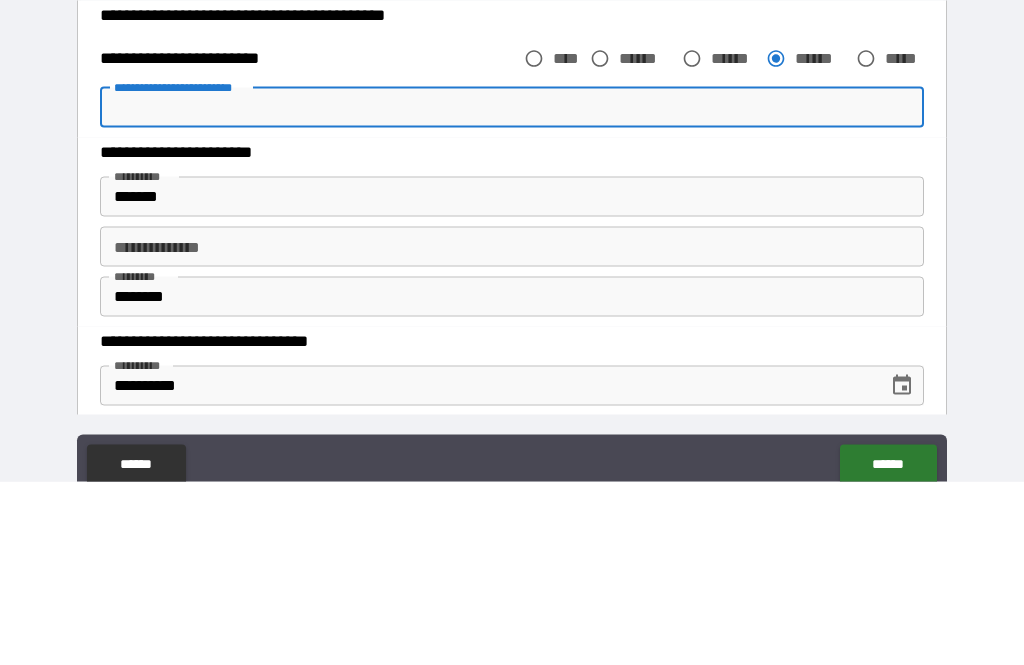 scroll, scrollTop: 64, scrollLeft: 0, axis: vertical 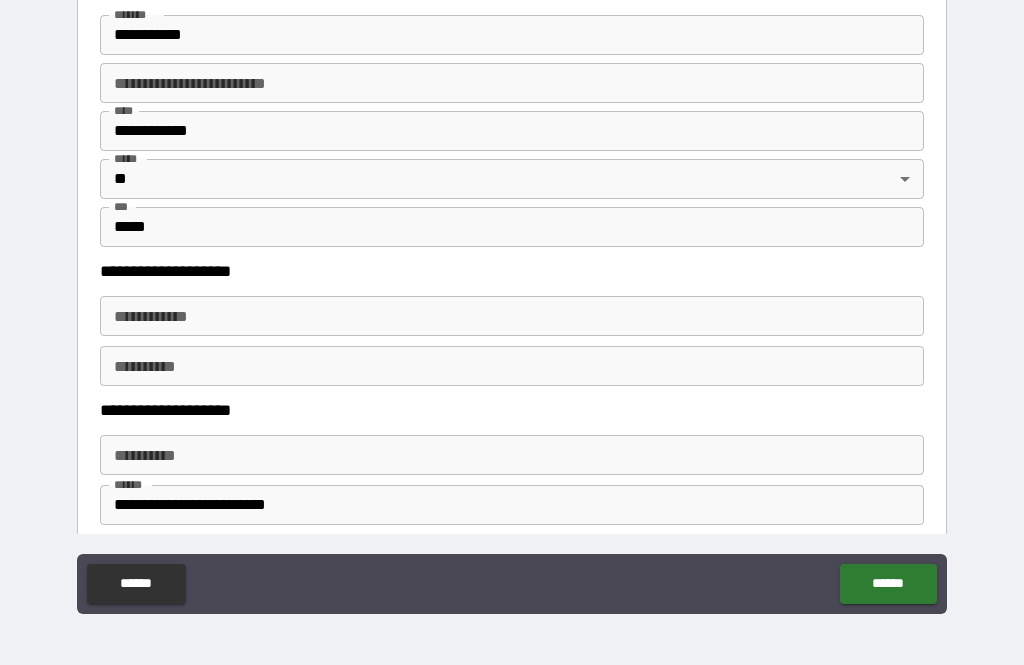 click on "**********" at bounding box center [512, 316] 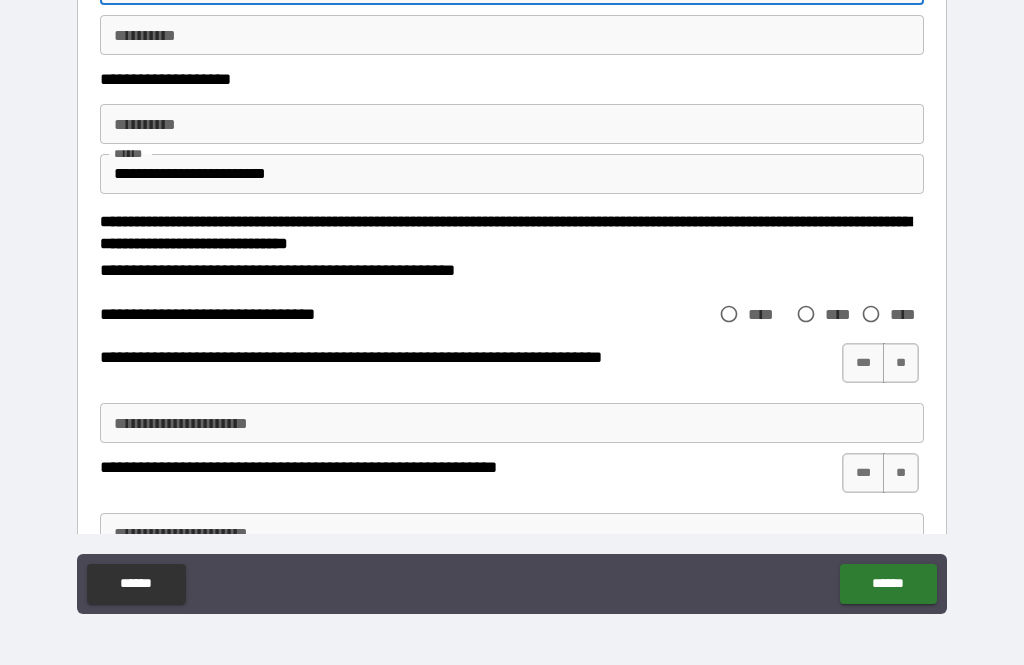 scroll, scrollTop: 2206, scrollLeft: 0, axis: vertical 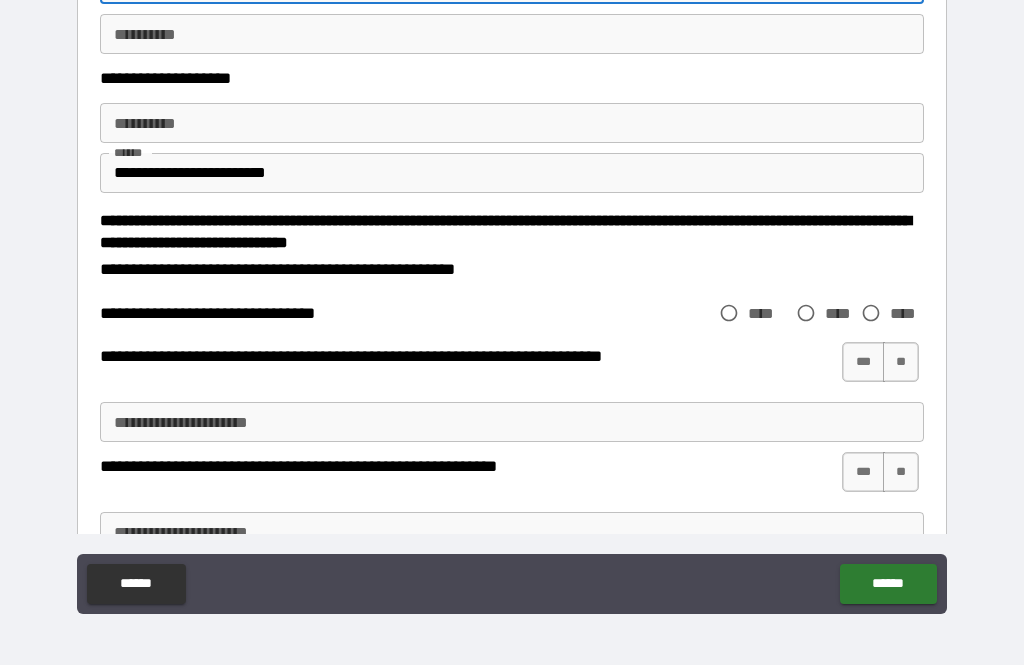 type on "**********" 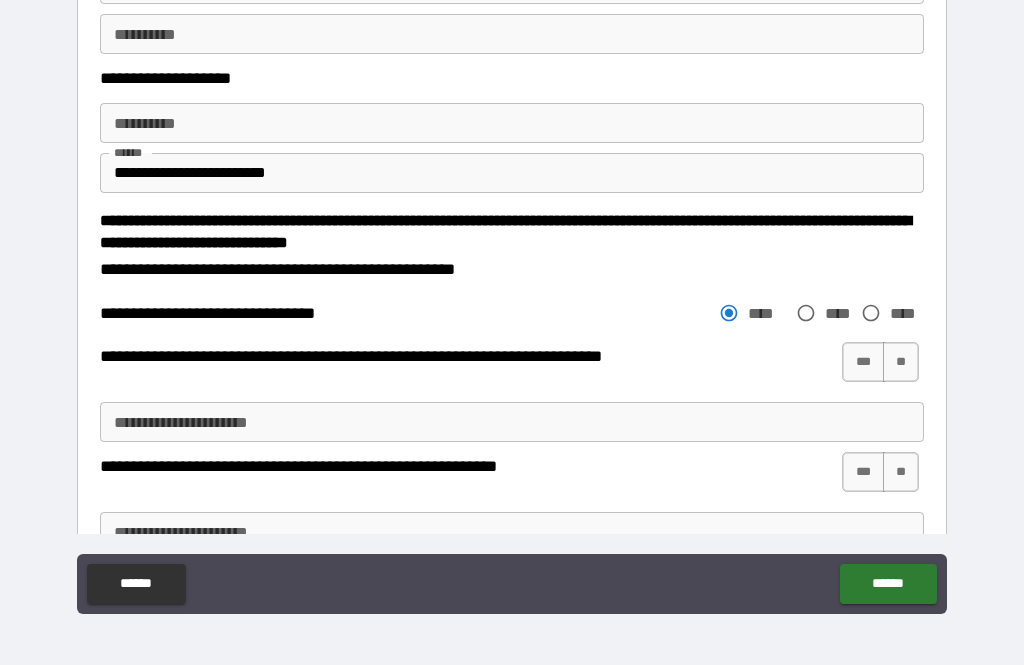 click on "**" at bounding box center (901, 362) 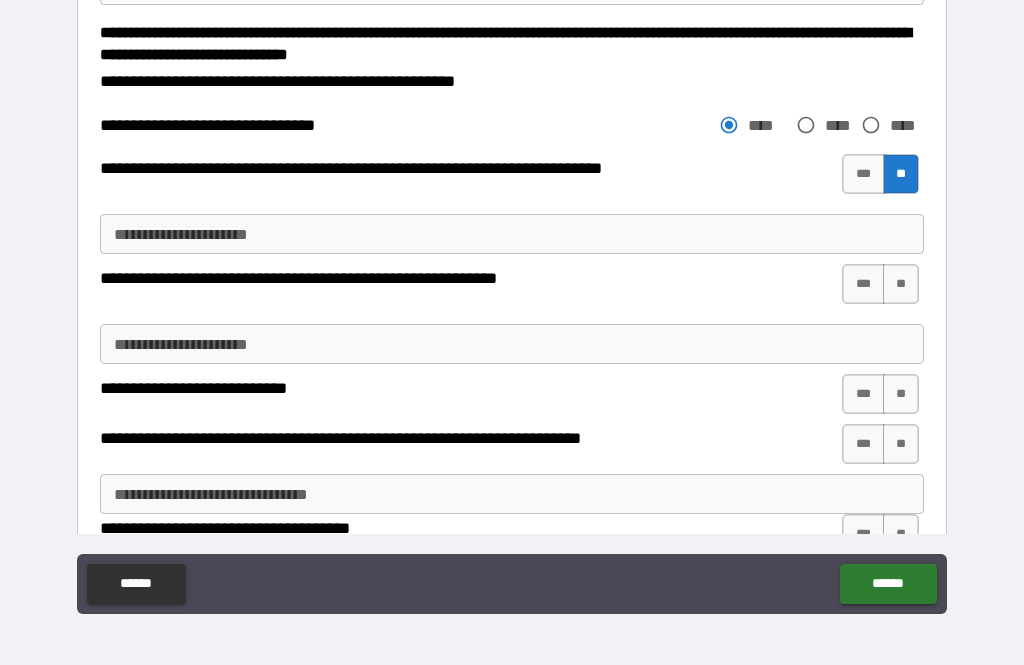 scroll, scrollTop: 2388, scrollLeft: 0, axis: vertical 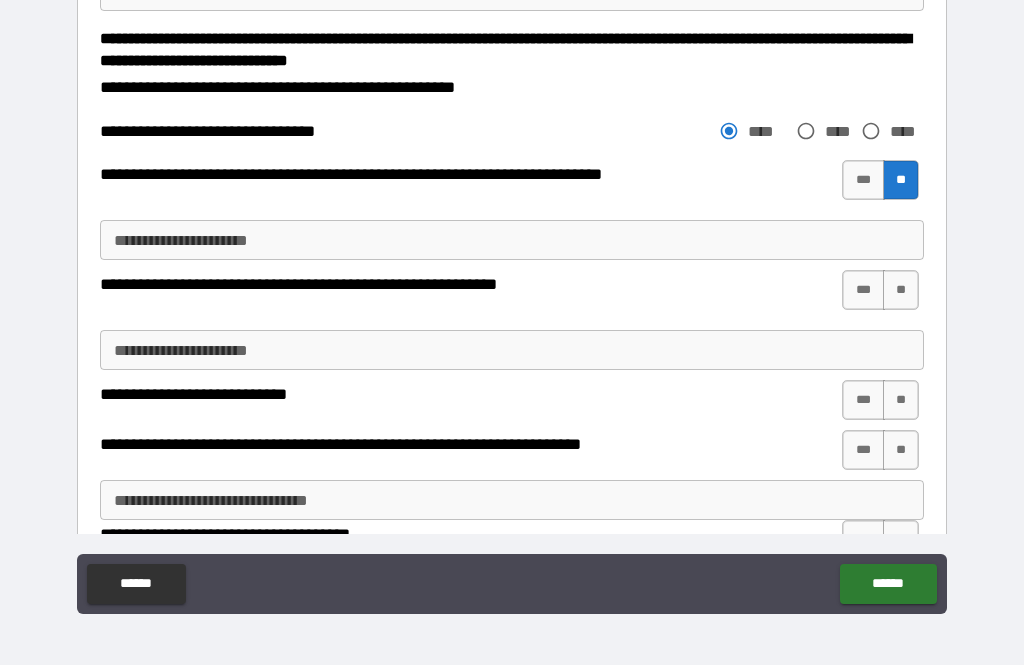 click on "***" at bounding box center (863, 290) 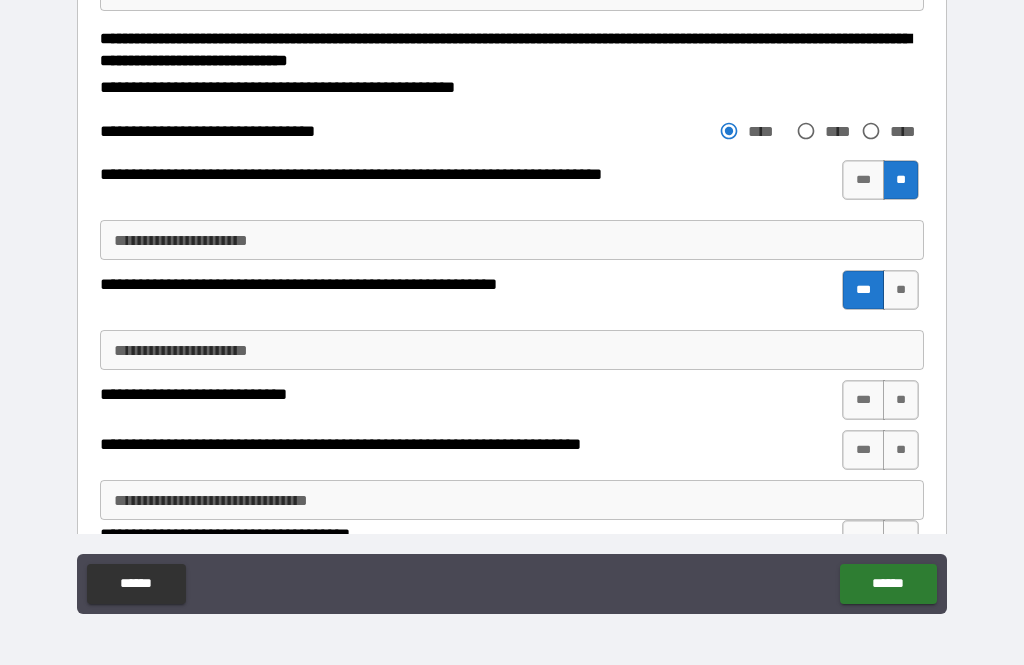 click on "**********" at bounding box center (512, 350) 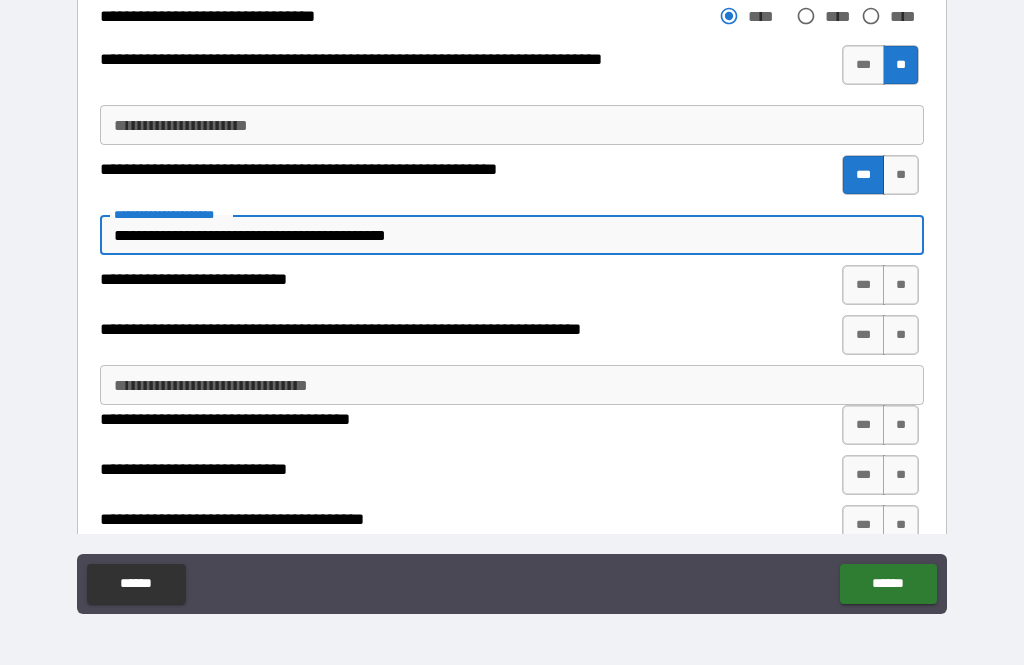 scroll, scrollTop: 2505, scrollLeft: 0, axis: vertical 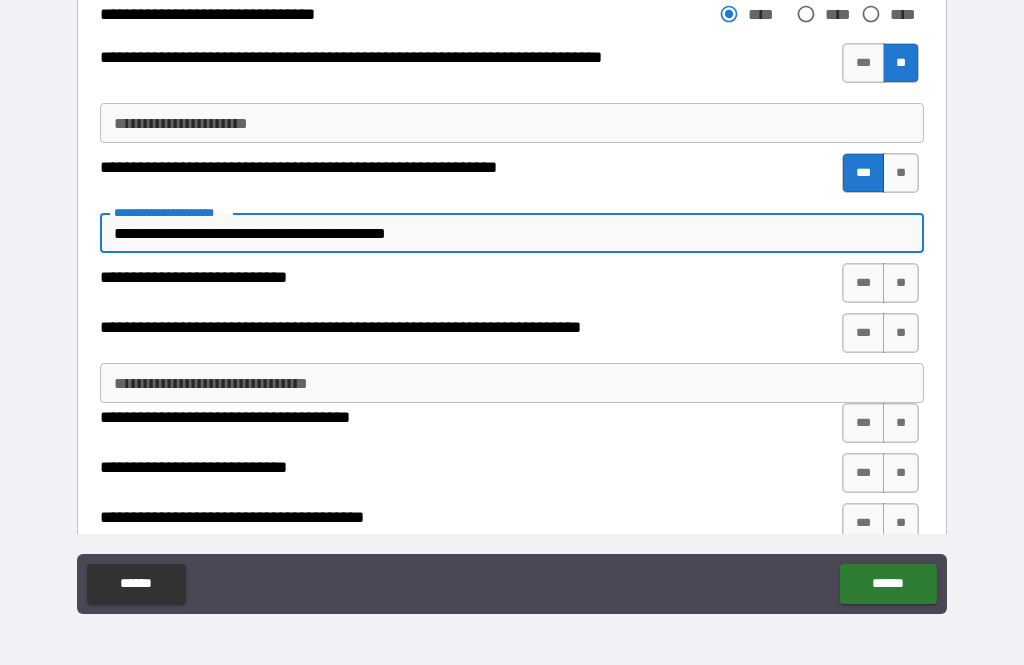 type on "**********" 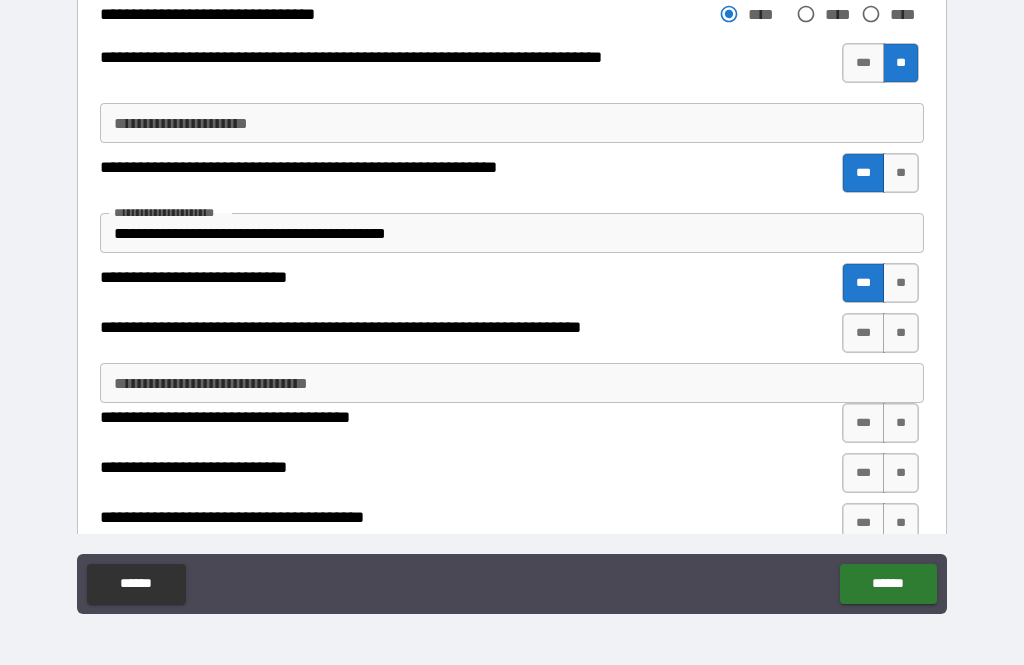 click on "**" at bounding box center [901, 283] 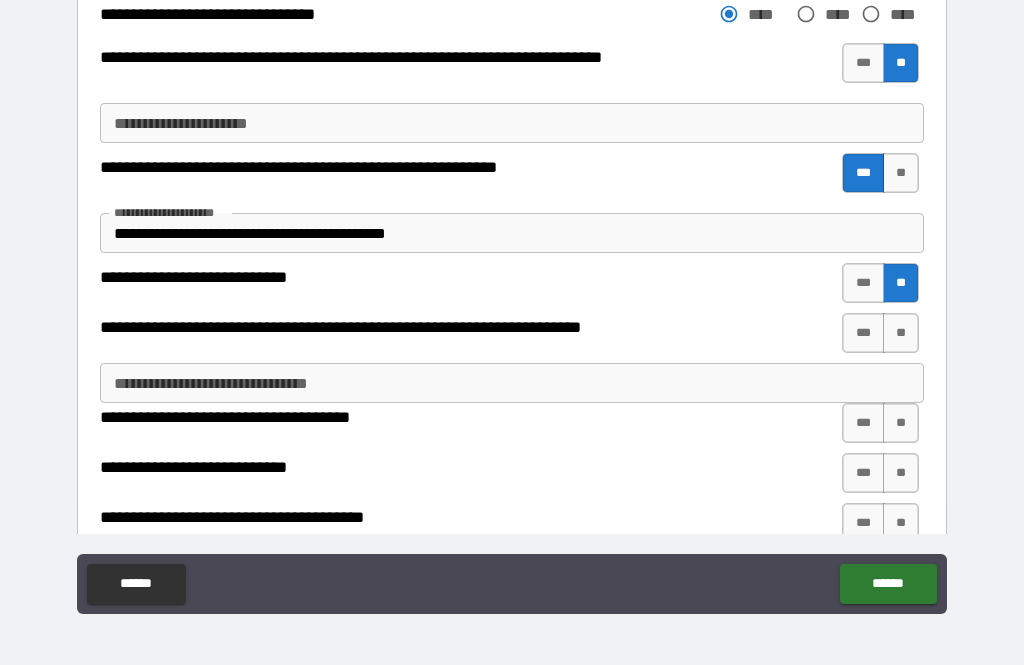 click on "***" at bounding box center [863, 333] 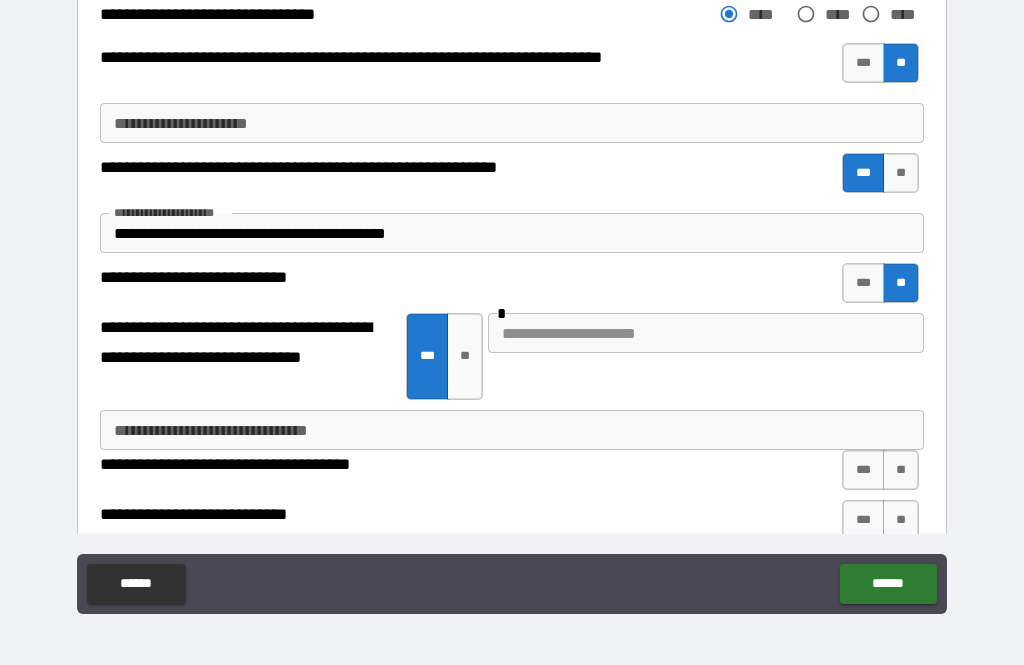 click at bounding box center [706, 333] 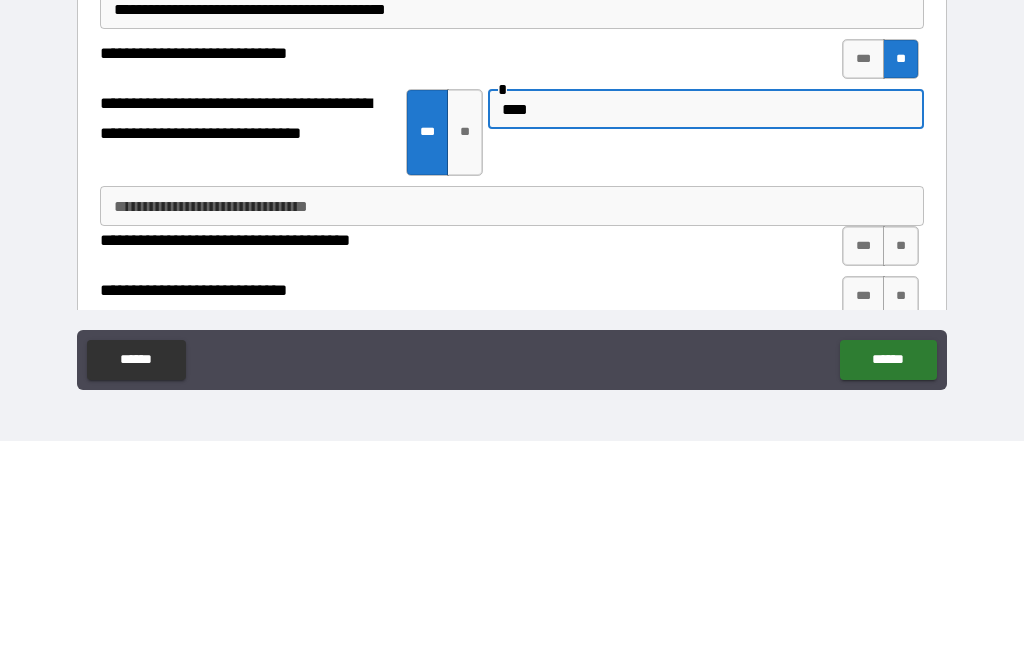 click on "****" at bounding box center (706, 333) 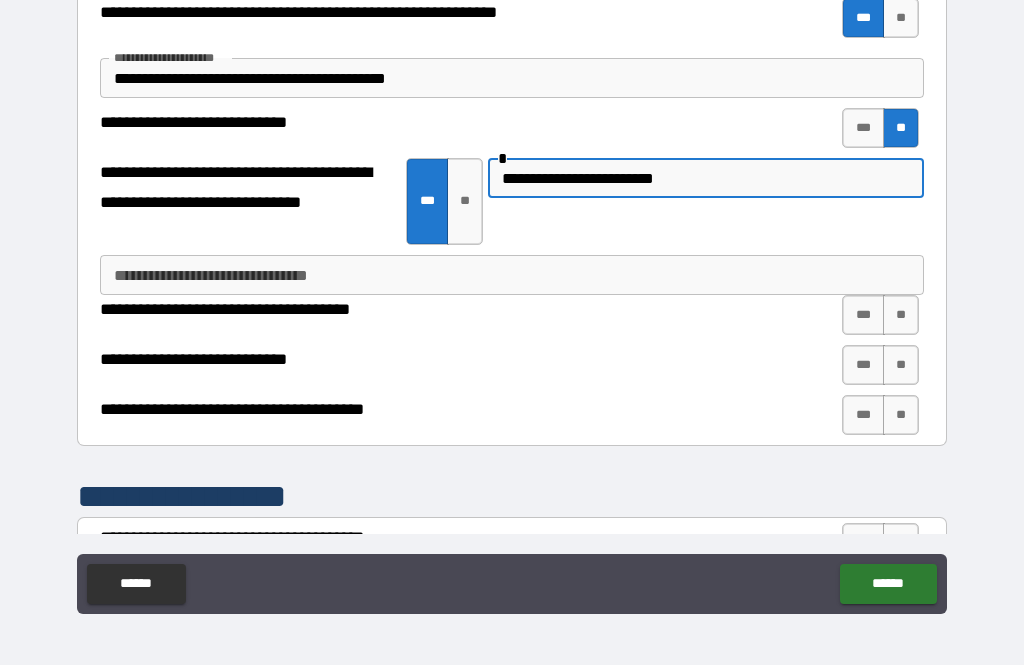 scroll, scrollTop: 2683, scrollLeft: 0, axis: vertical 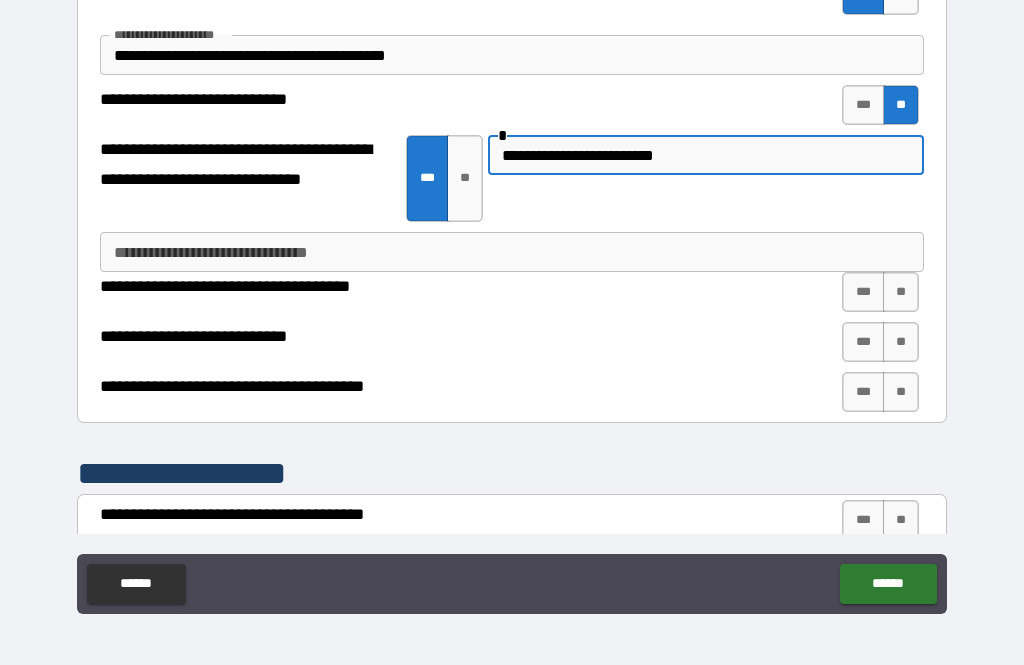 type on "**********" 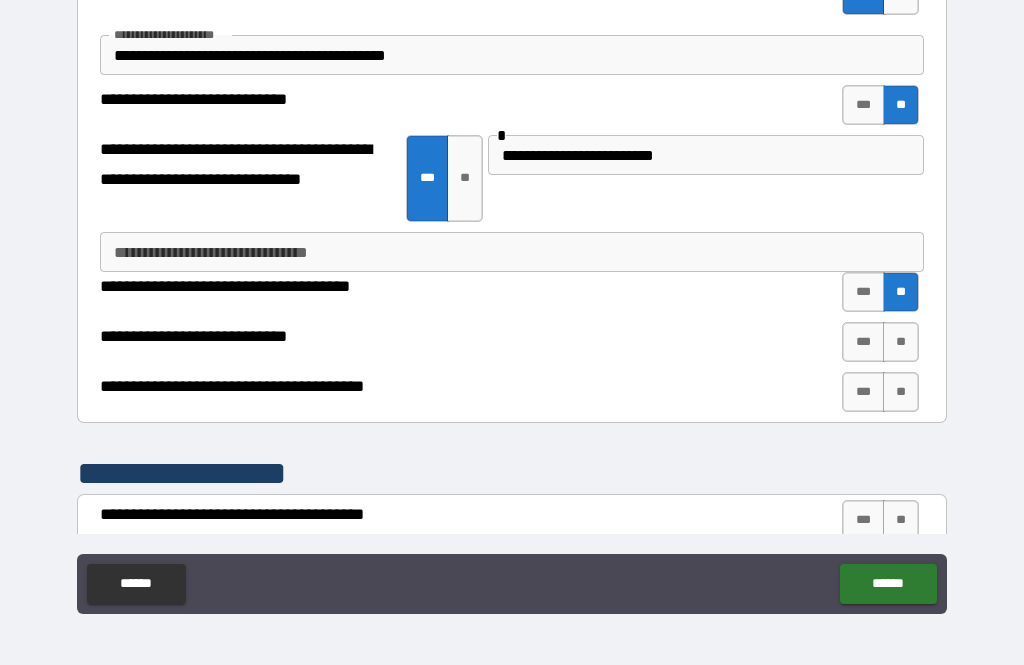 click on "**" at bounding box center [901, 342] 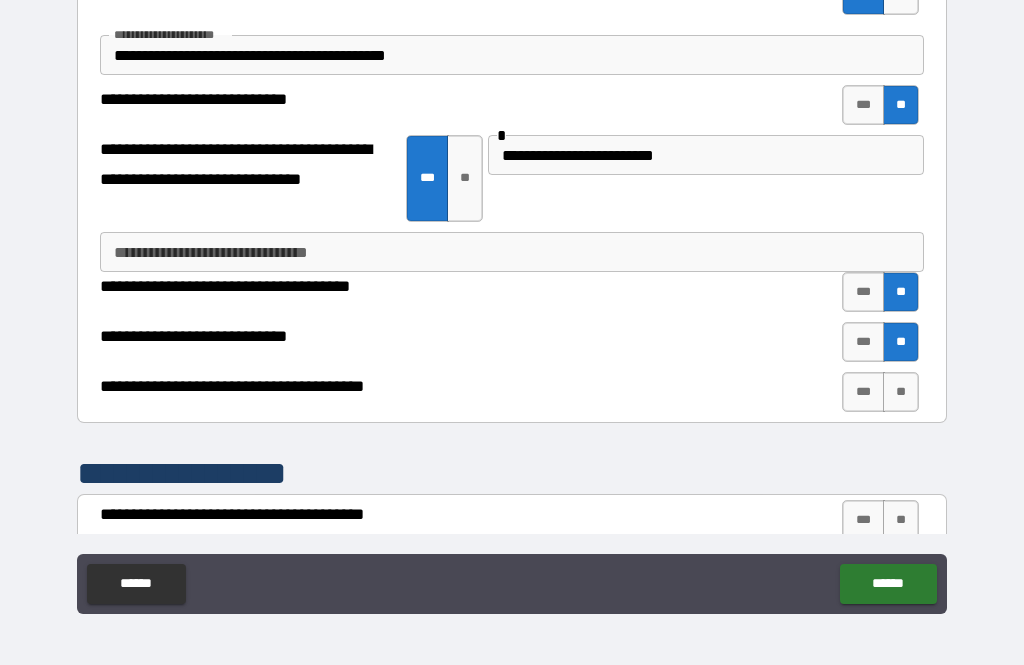 click on "***" at bounding box center [863, 392] 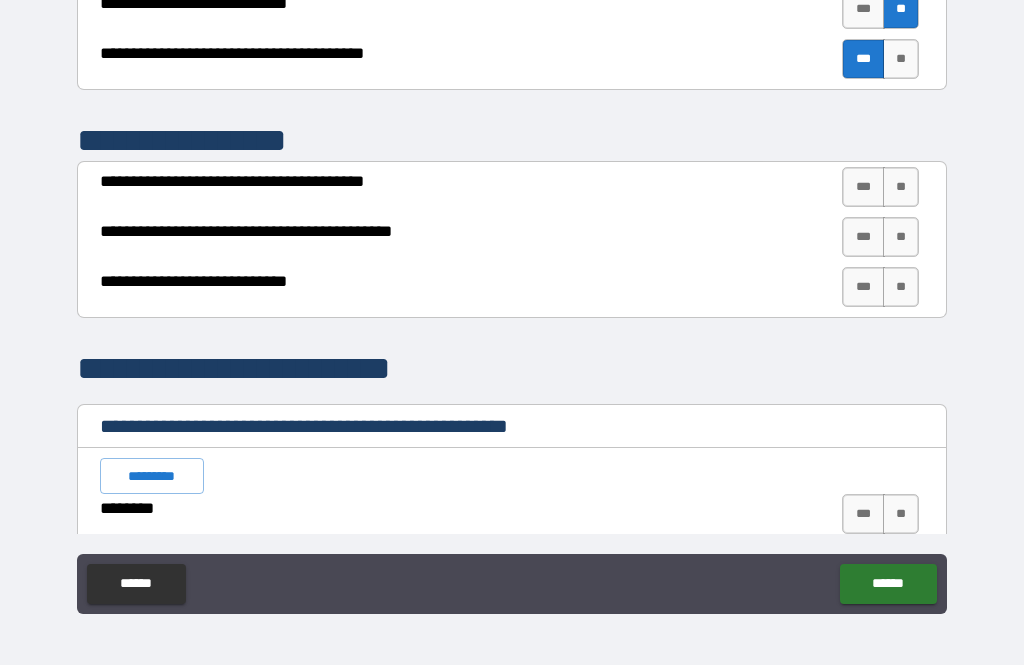 scroll, scrollTop: 3025, scrollLeft: 0, axis: vertical 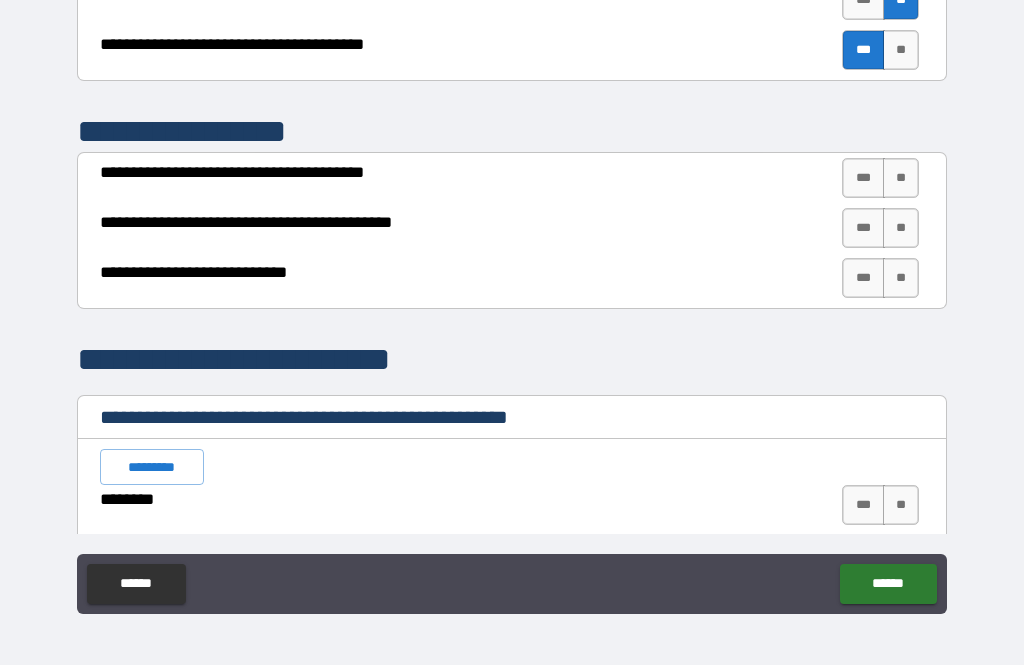 click on "***" at bounding box center (863, 178) 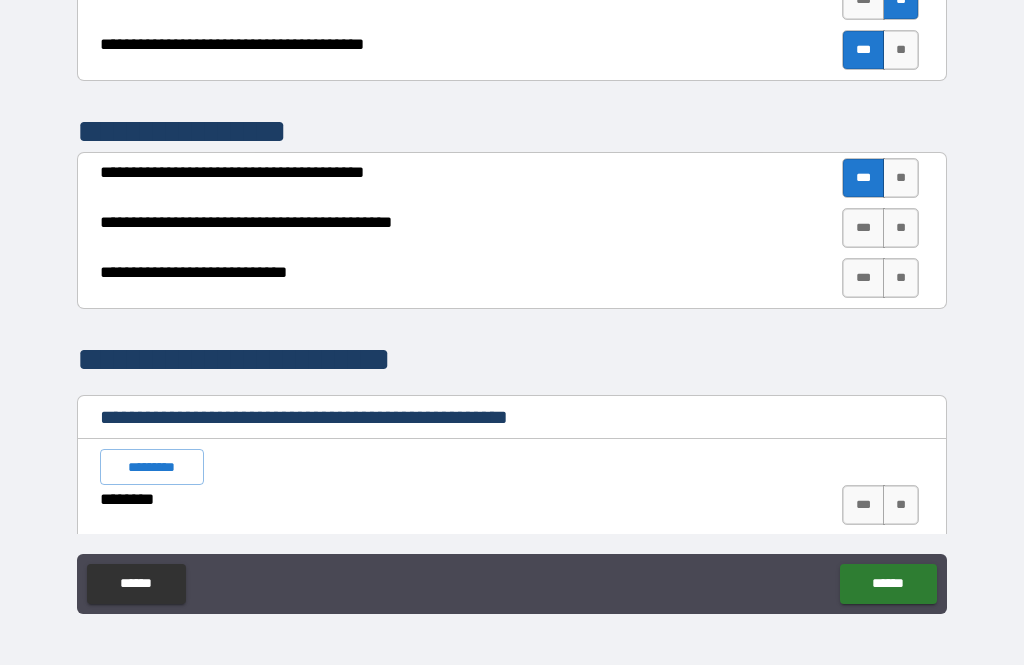 click on "**" at bounding box center [901, 228] 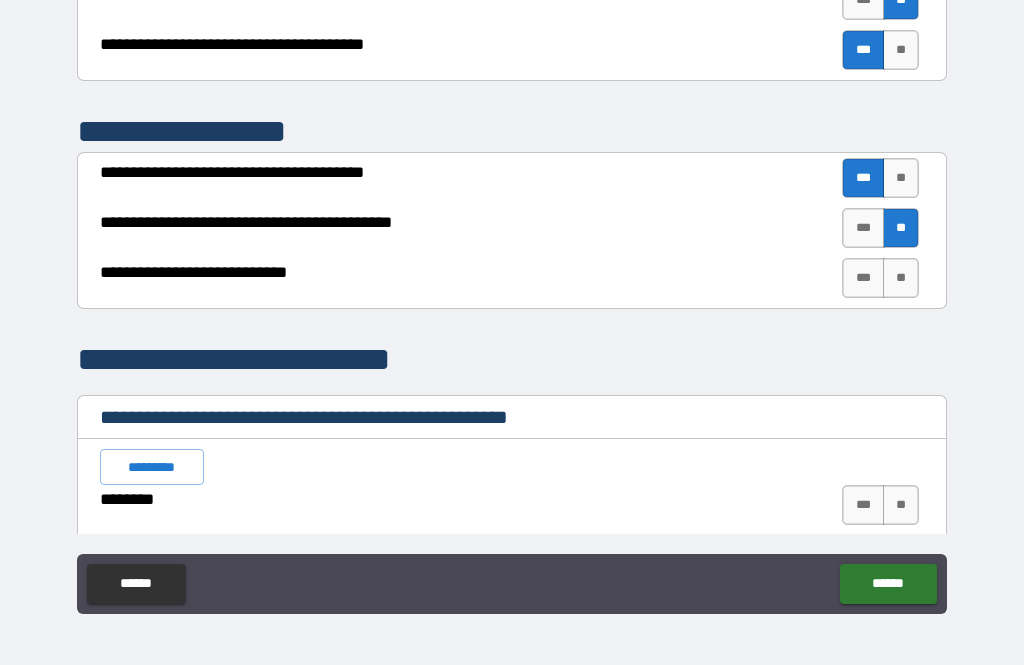 click on "***" at bounding box center (863, 278) 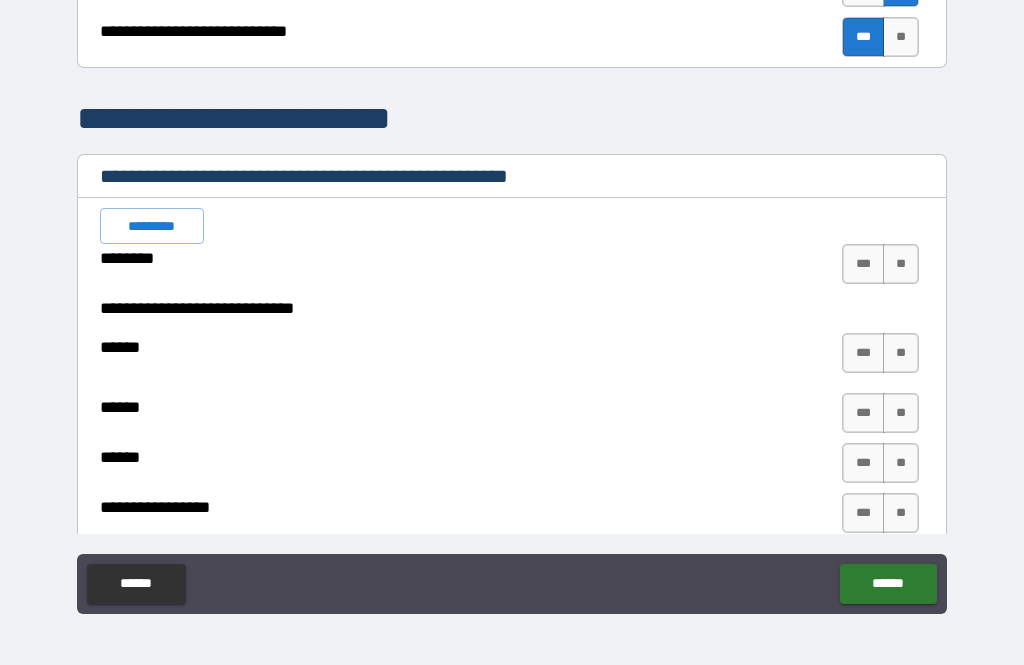 scroll, scrollTop: 3267, scrollLeft: 0, axis: vertical 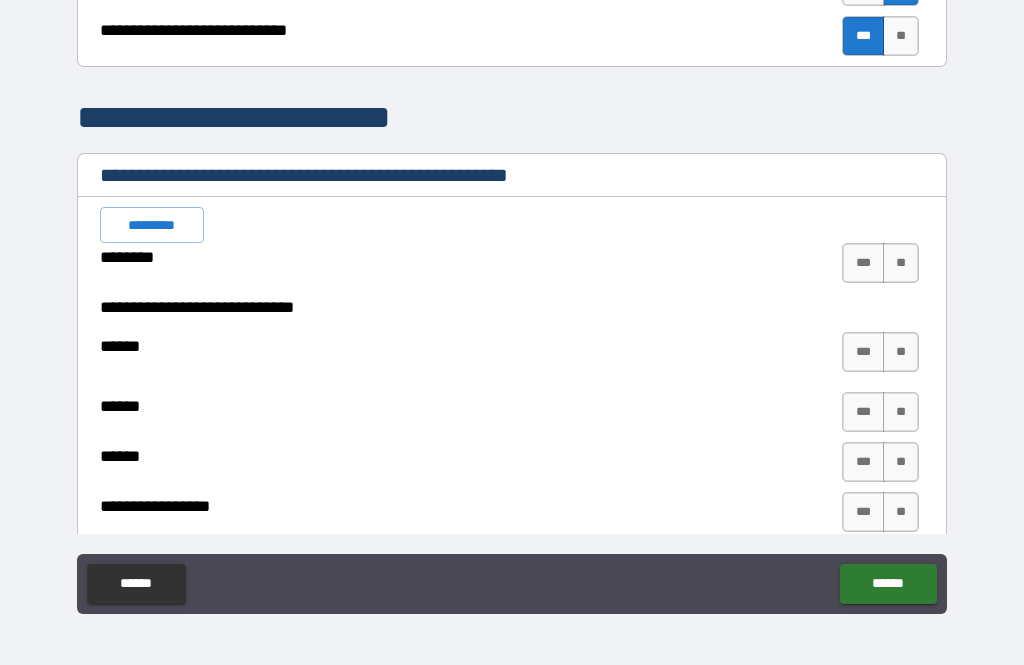 click on "**" at bounding box center (901, 263) 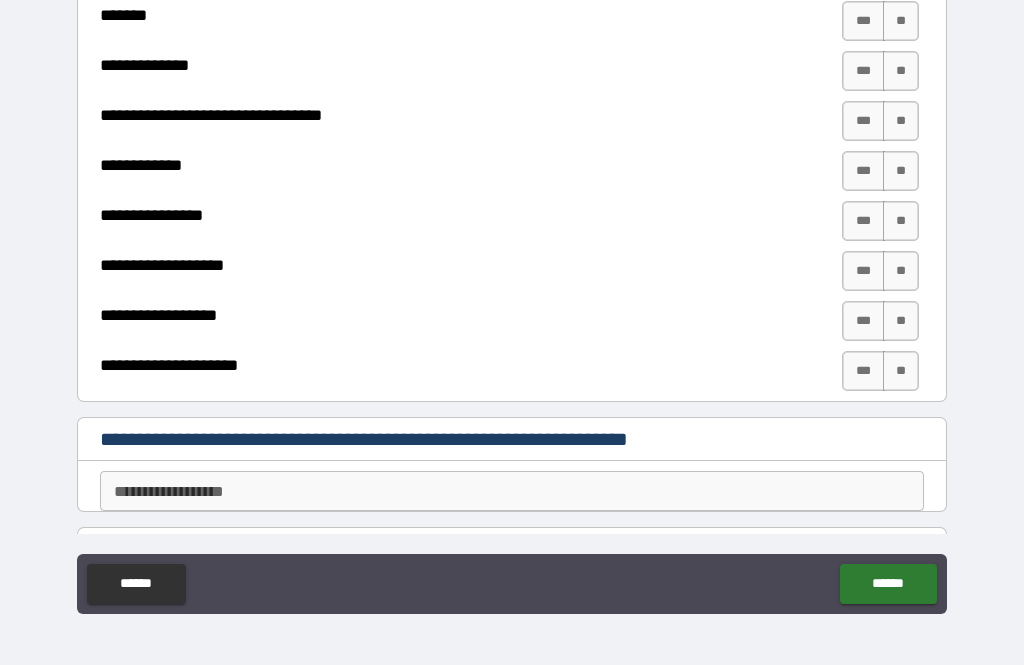scroll, scrollTop: 4509, scrollLeft: 0, axis: vertical 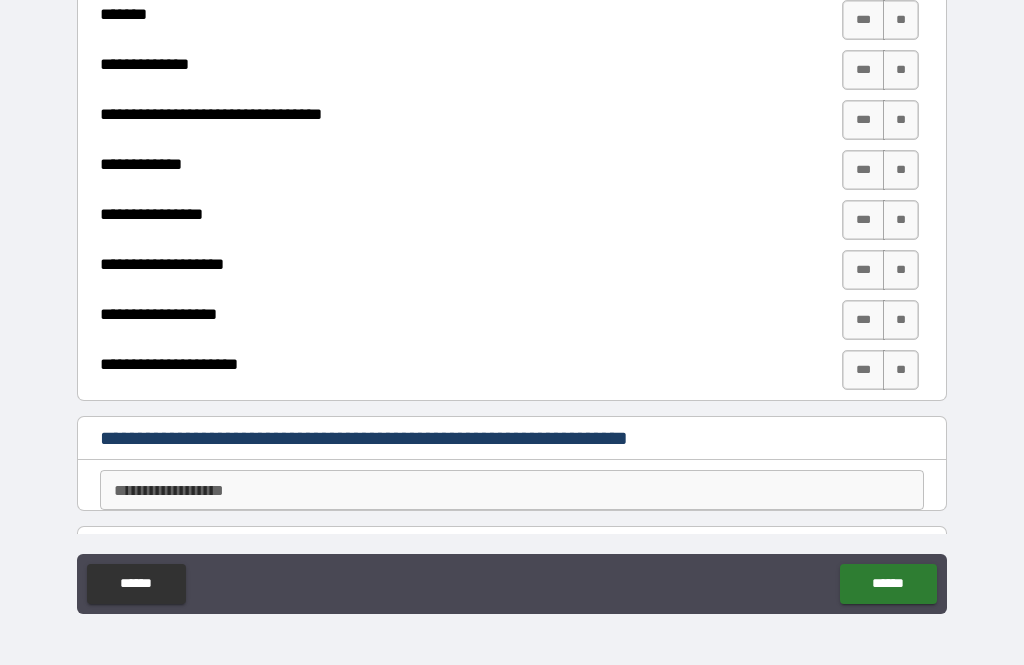 click on "***" at bounding box center [863, 320] 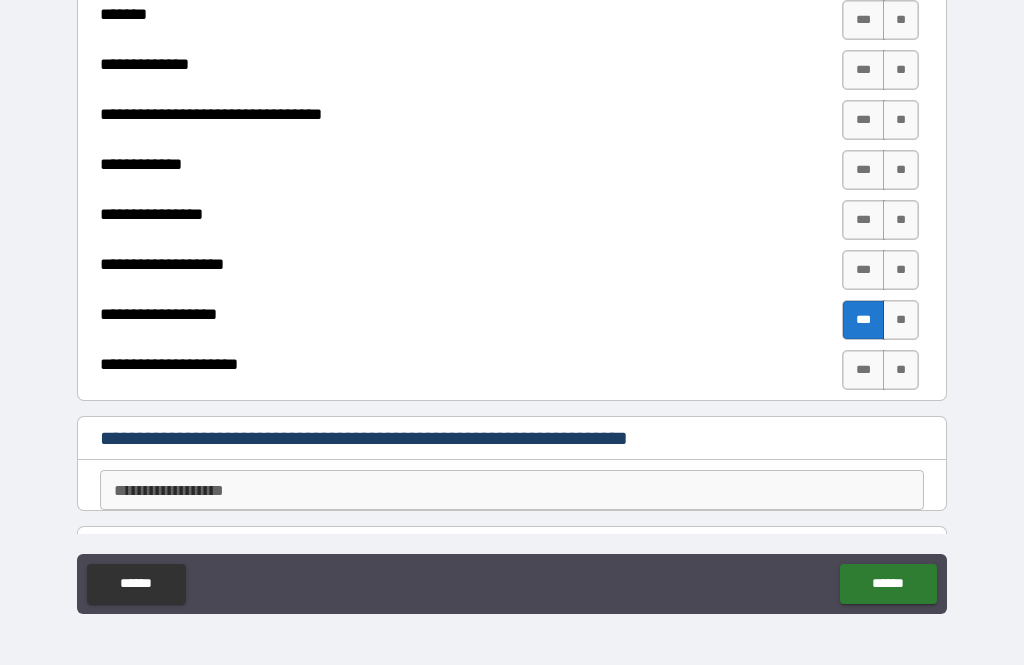 click on "***" at bounding box center (863, 370) 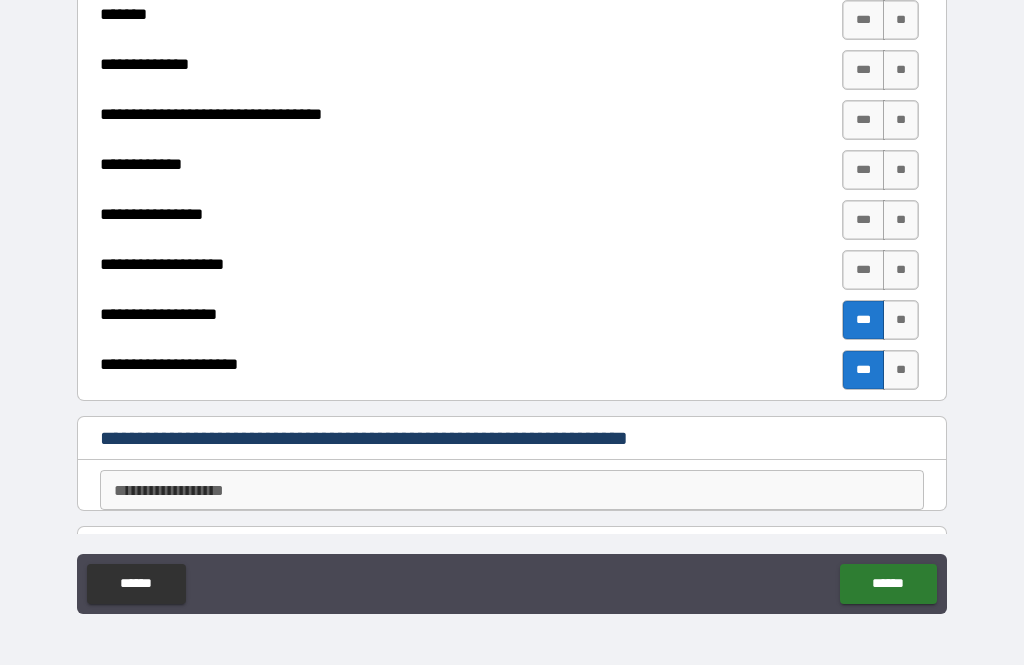 click on "***" at bounding box center [863, 270] 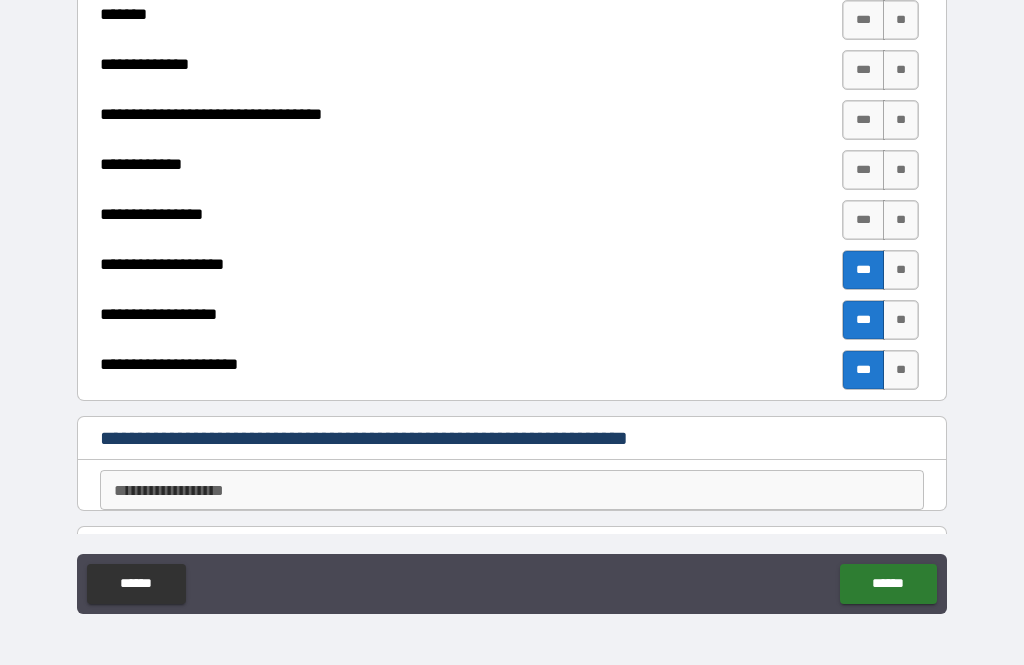 click on "**" at bounding box center (901, 220) 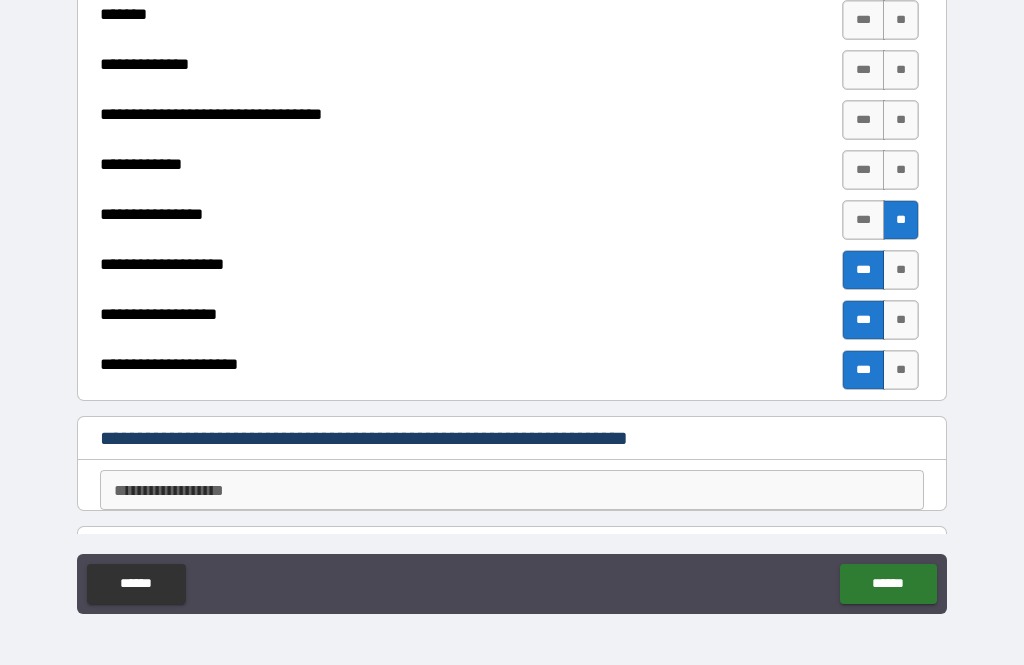 click on "**" at bounding box center (901, 170) 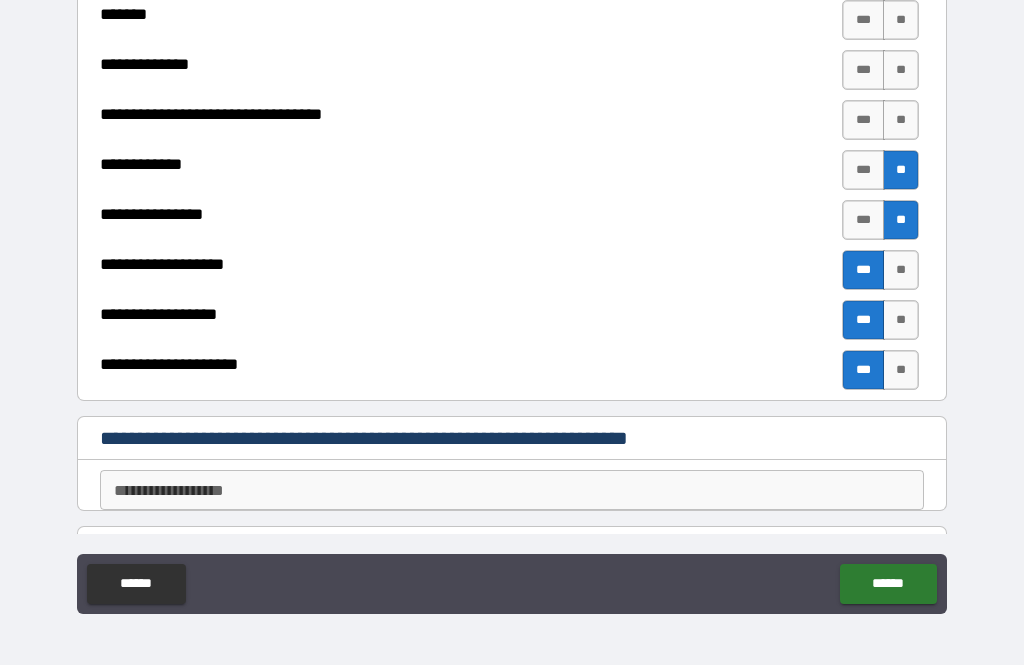 click on "**" at bounding box center [901, 120] 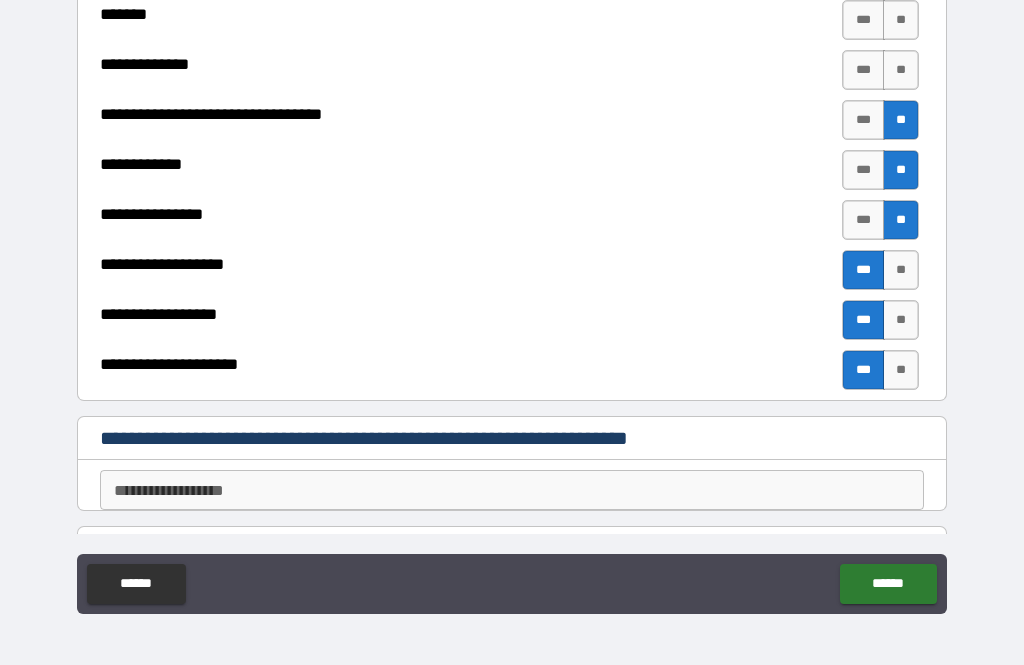 click on "**" at bounding box center (901, 70) 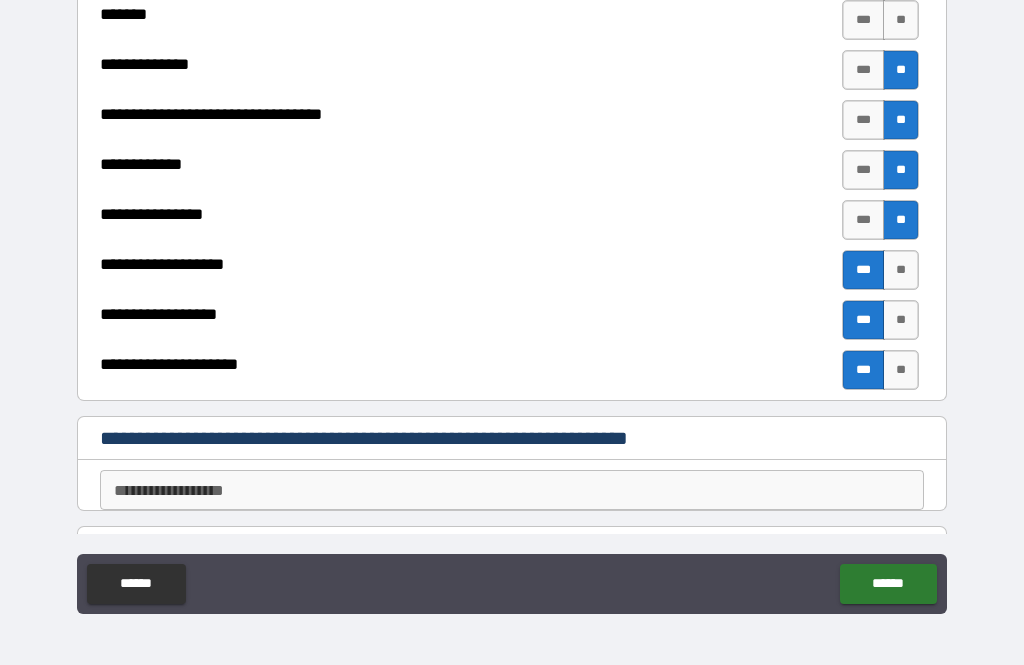 click on "**" at bounding box center [901, 20] 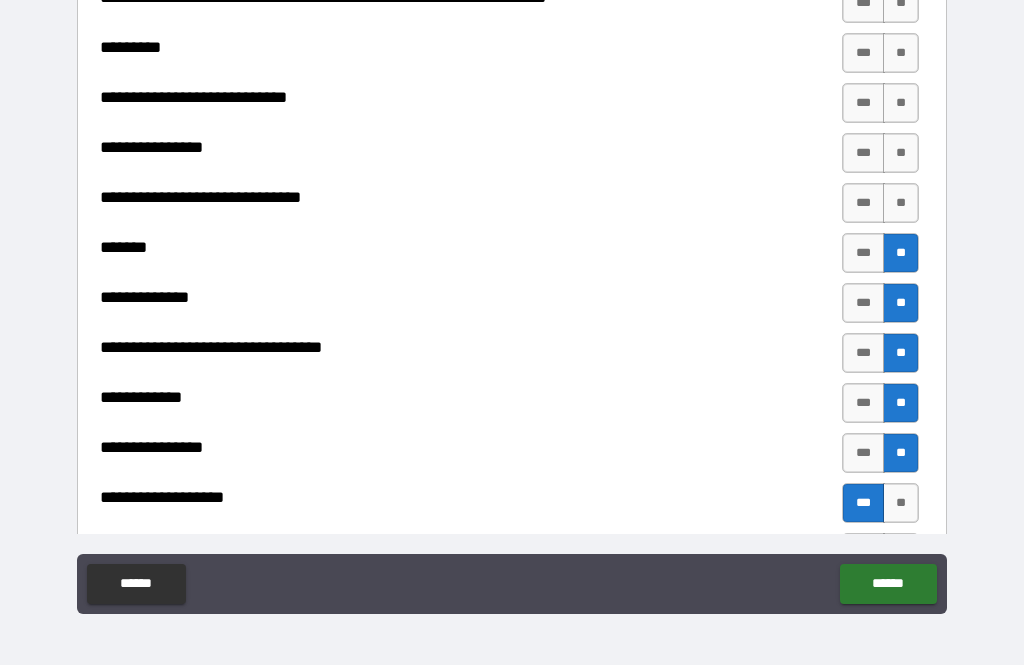 scroll, scrollTop: 4220, scrollLeft: 0, axis: vertical 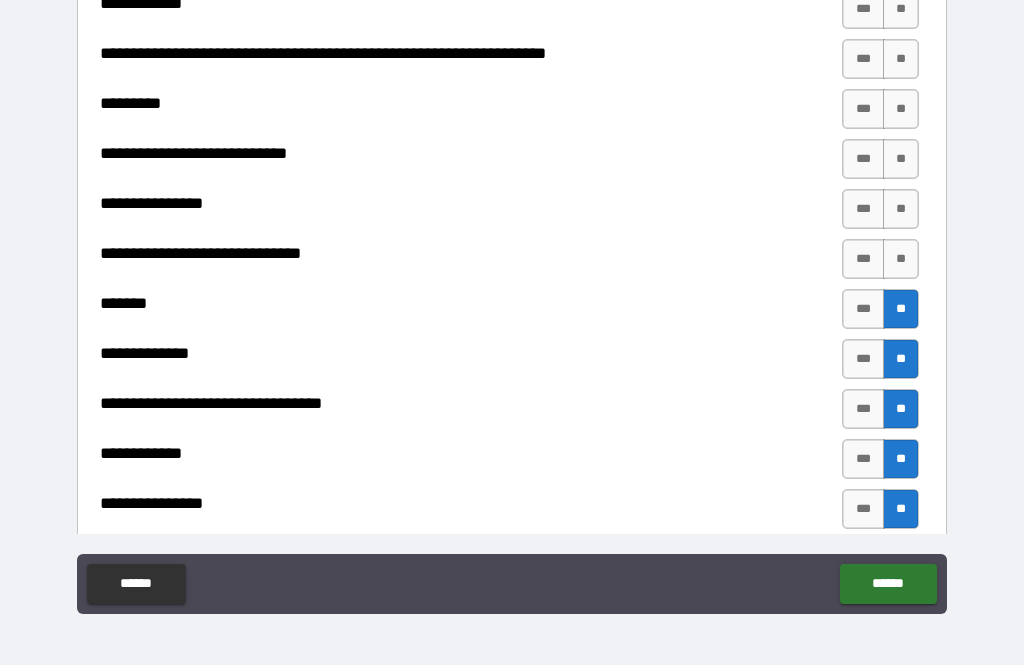 click on "**" at bounding box center (901, 259) 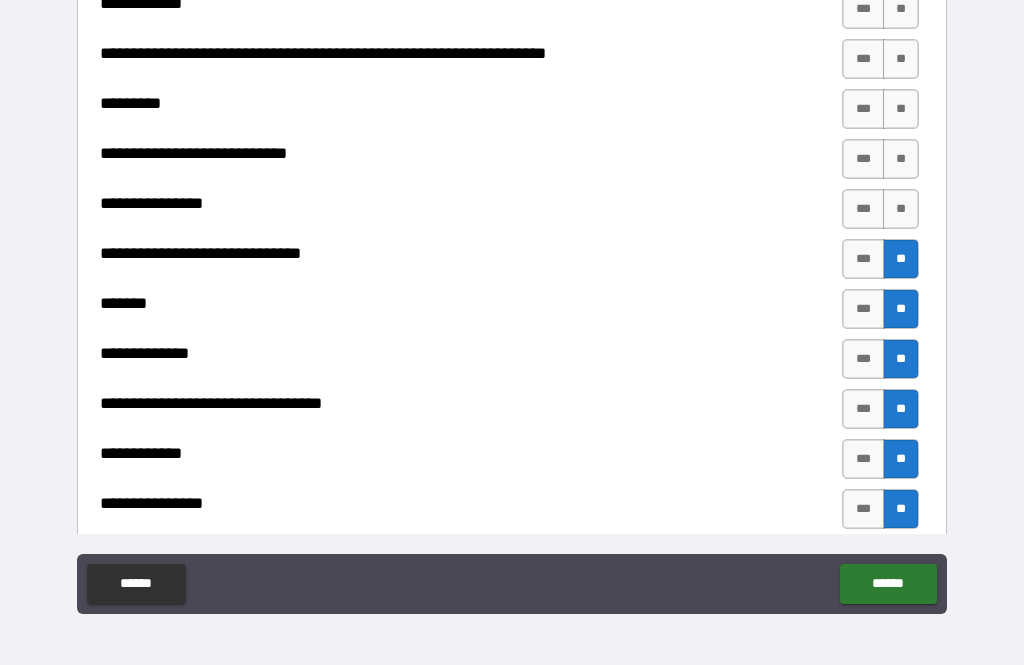 click on "**" at bounding box center (901, 209) 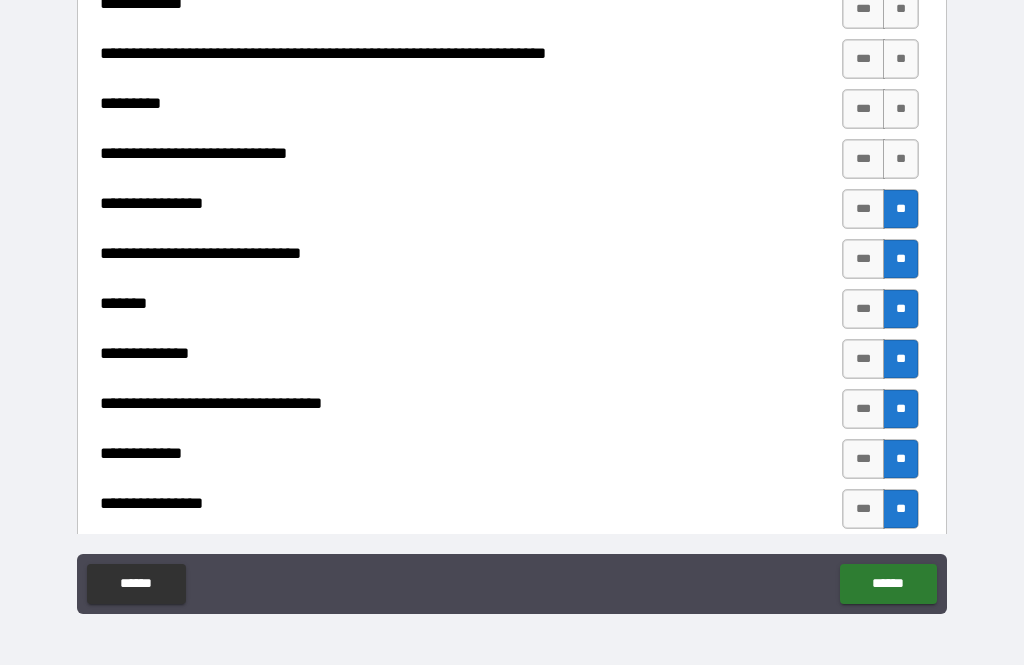 click on "**" at bounding box center (901, 159) 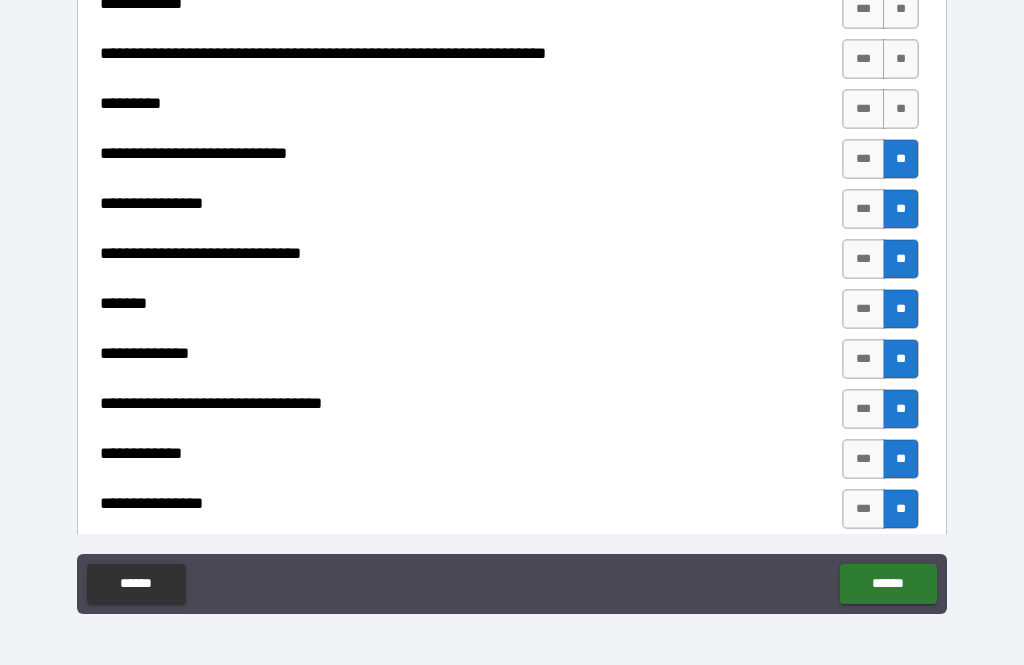 click on "**" at bounding box center [901, 109] 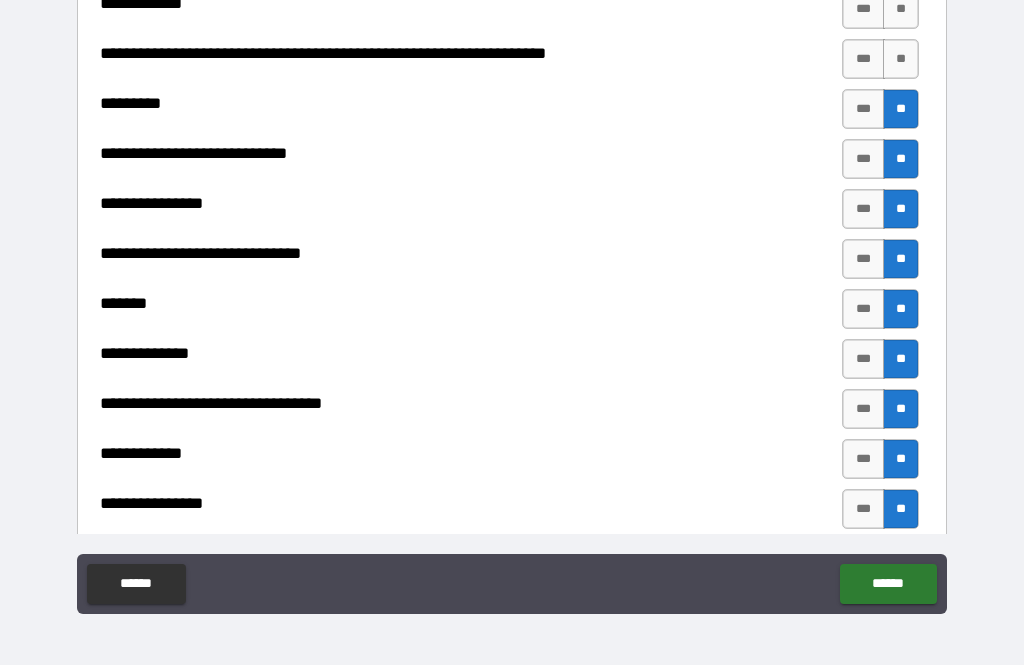 click on "**" at bounding box center (901, 59) 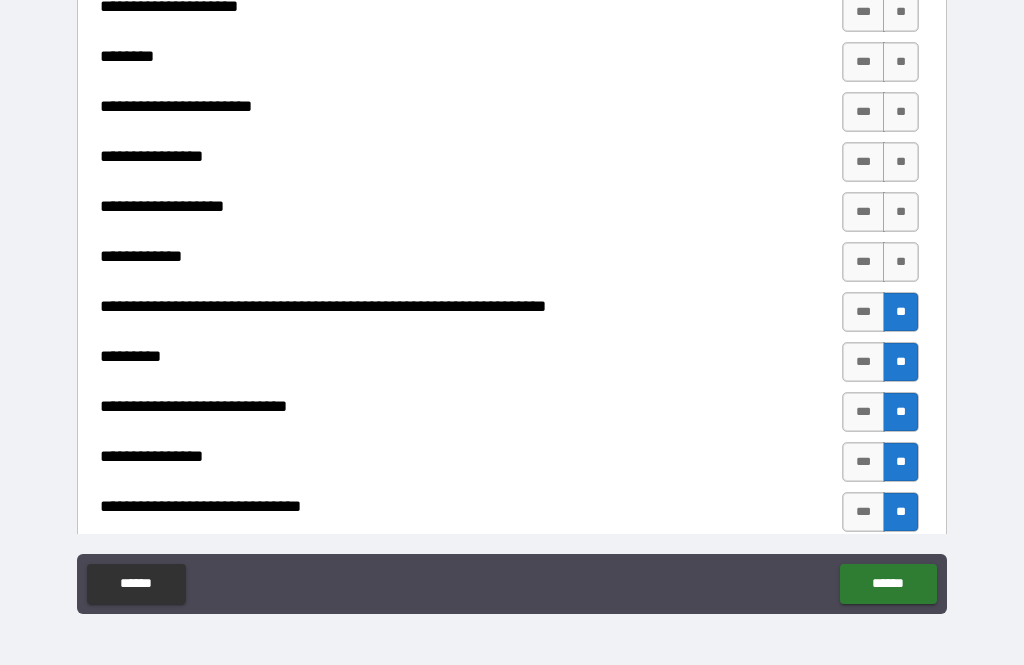 scroll, scrollTop: 3967, scrollLeft: 0, axis: vertical 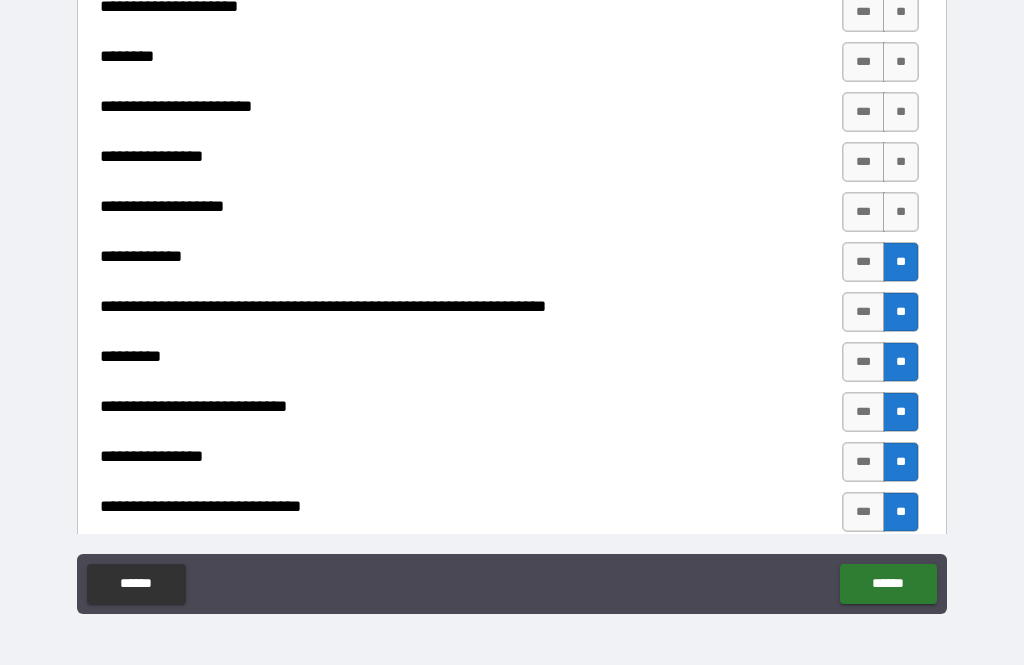 click on "**" at bounding box center [901, 262] 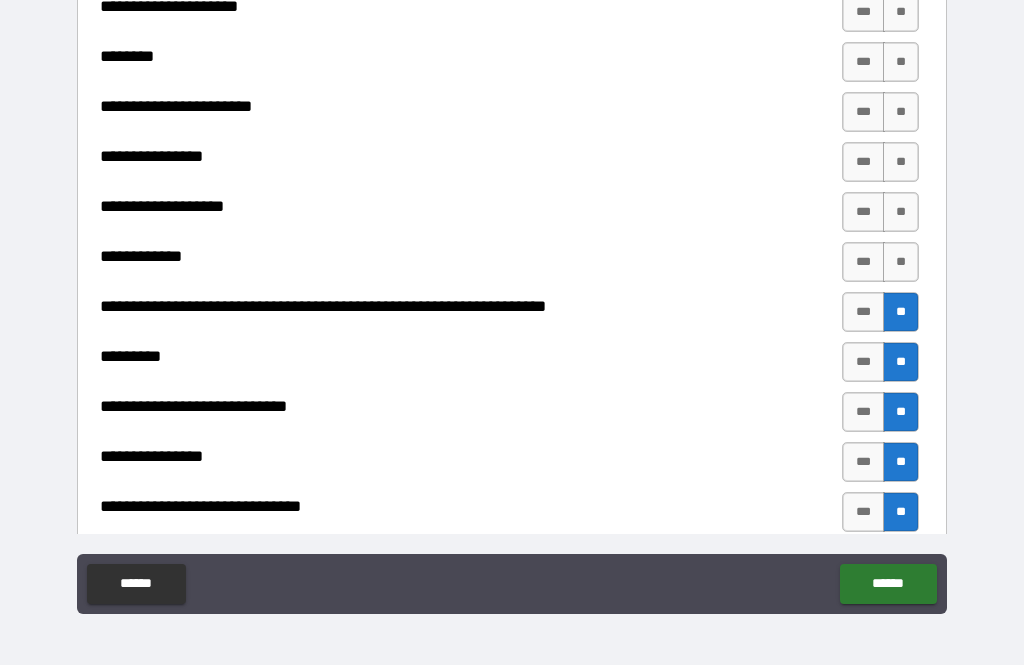 click on "**" at bounding box center (901, 262) 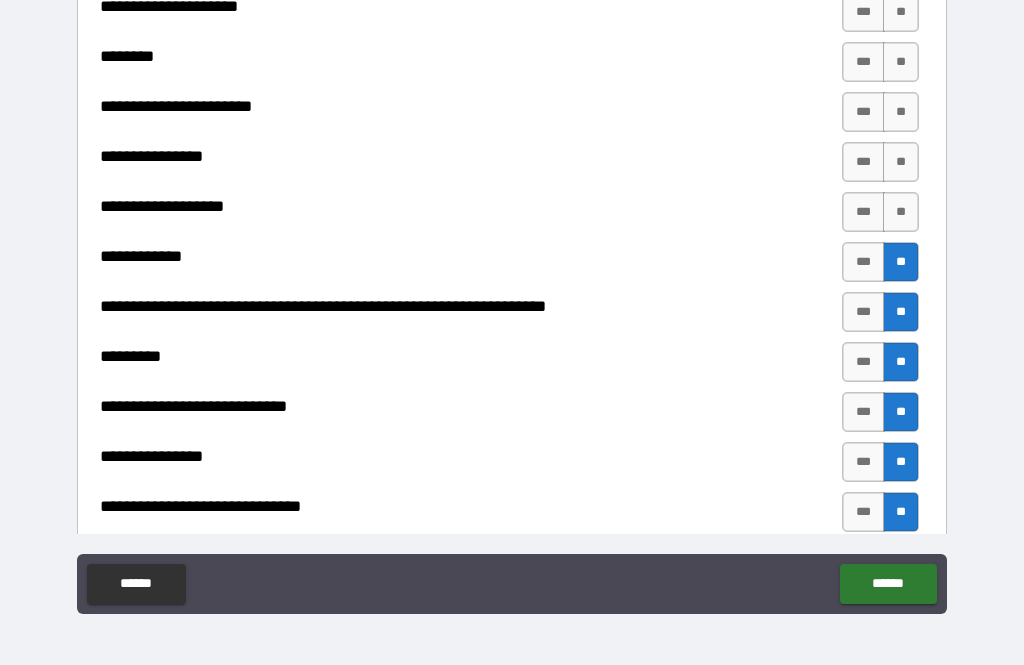 click on "**" at bounding box center (901, 212) 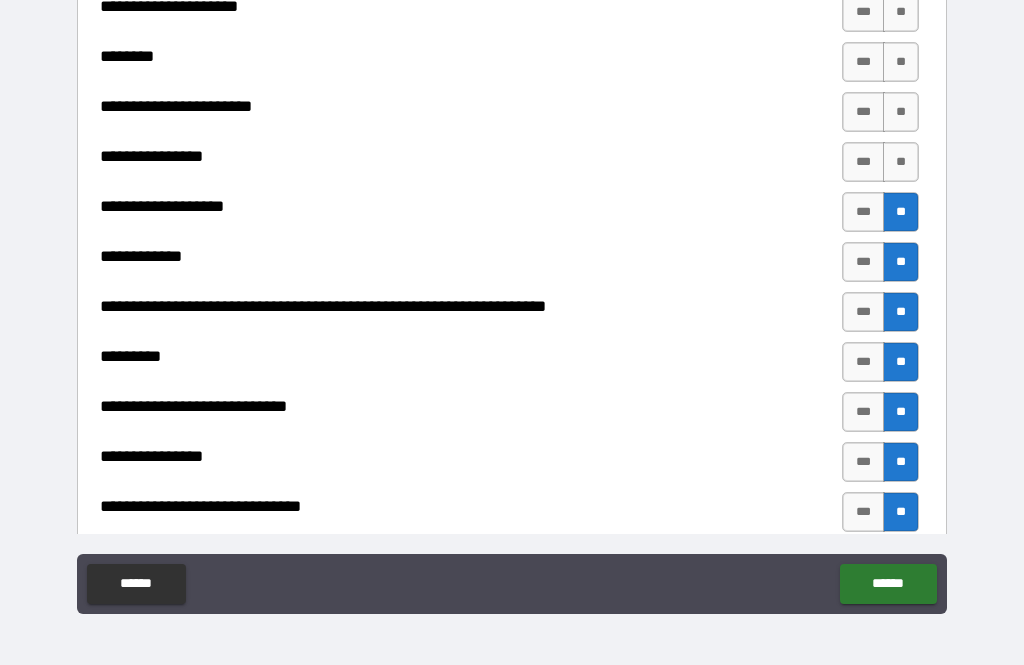 click on "**" at bounding box center [901, 162] 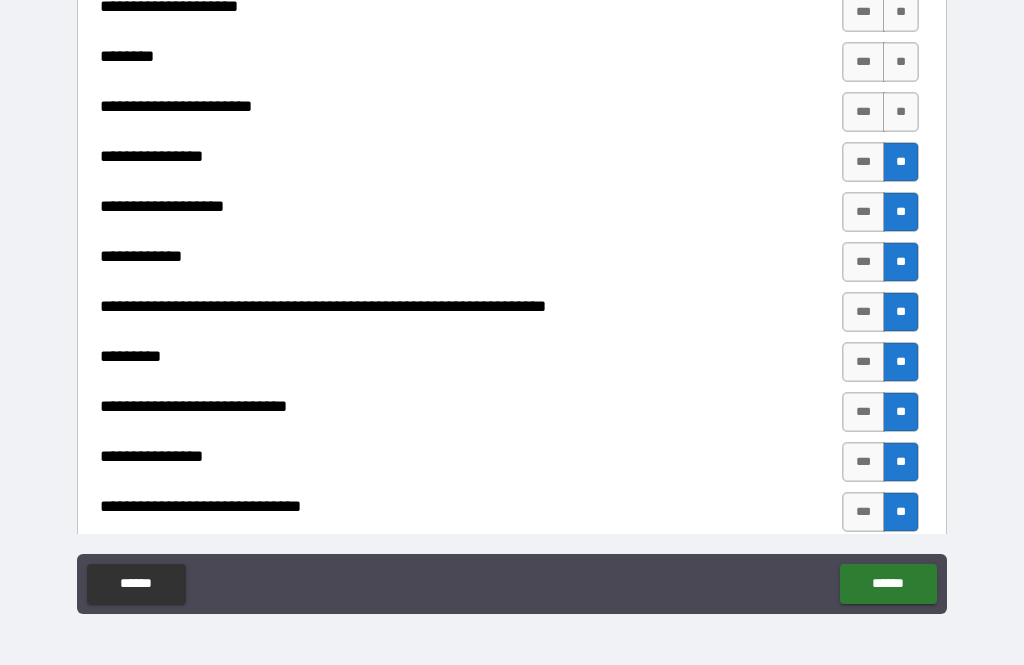 click on "**" at bounding box center (901, 112) 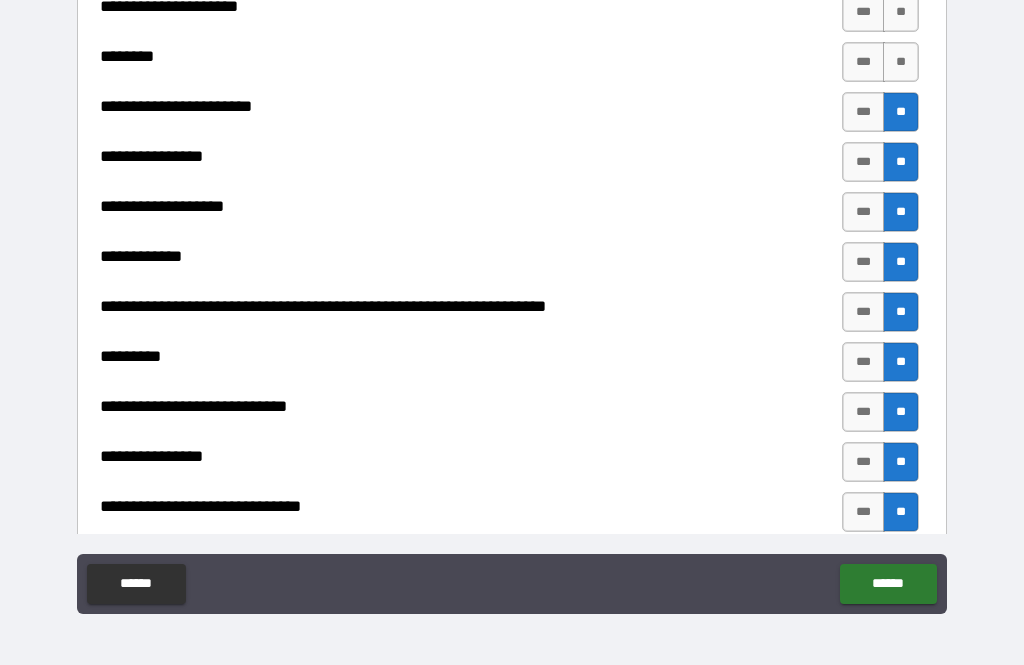 click on "**" at bounding box center [901, 62] 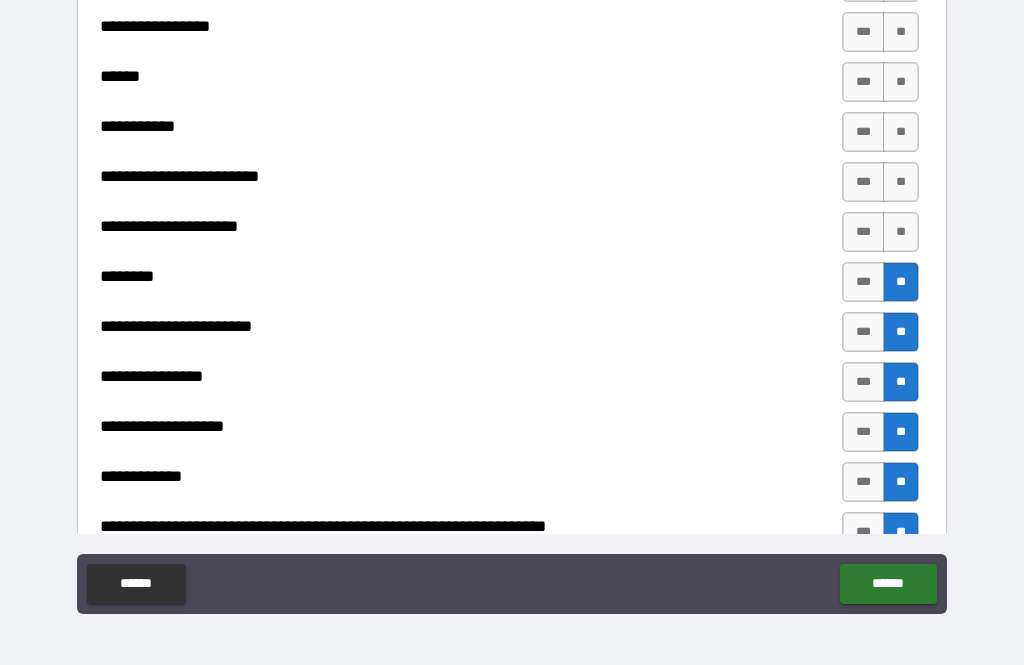 scroll, scrollTop: 3747, scrollLeft: 0, axis: vertical 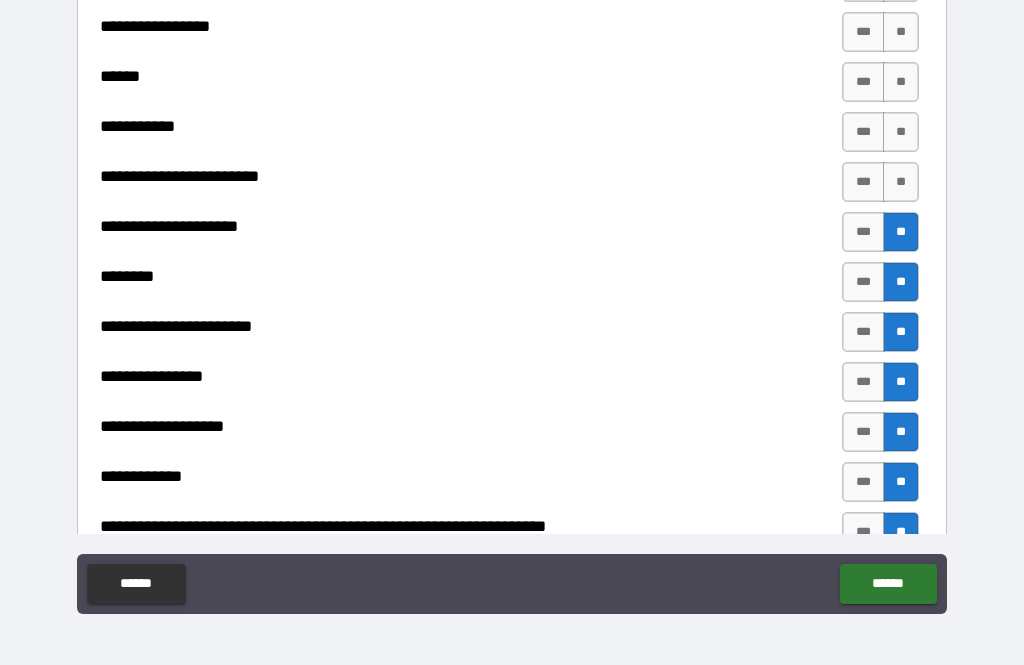 click on "**" at bounding box center (901, 232) 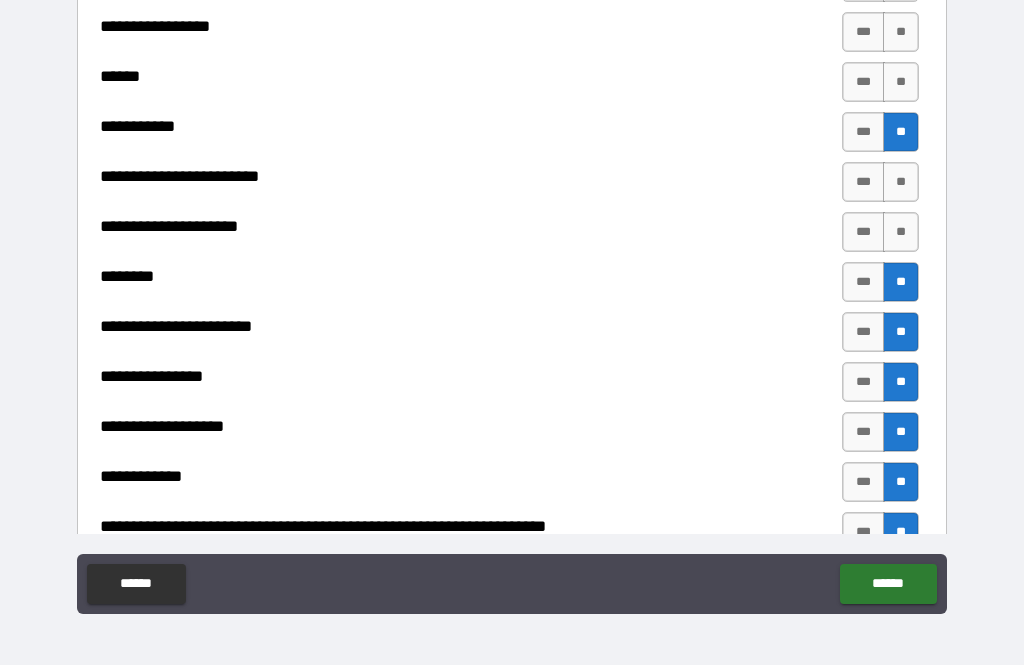 click on "**" at bounding box center (901, 132) 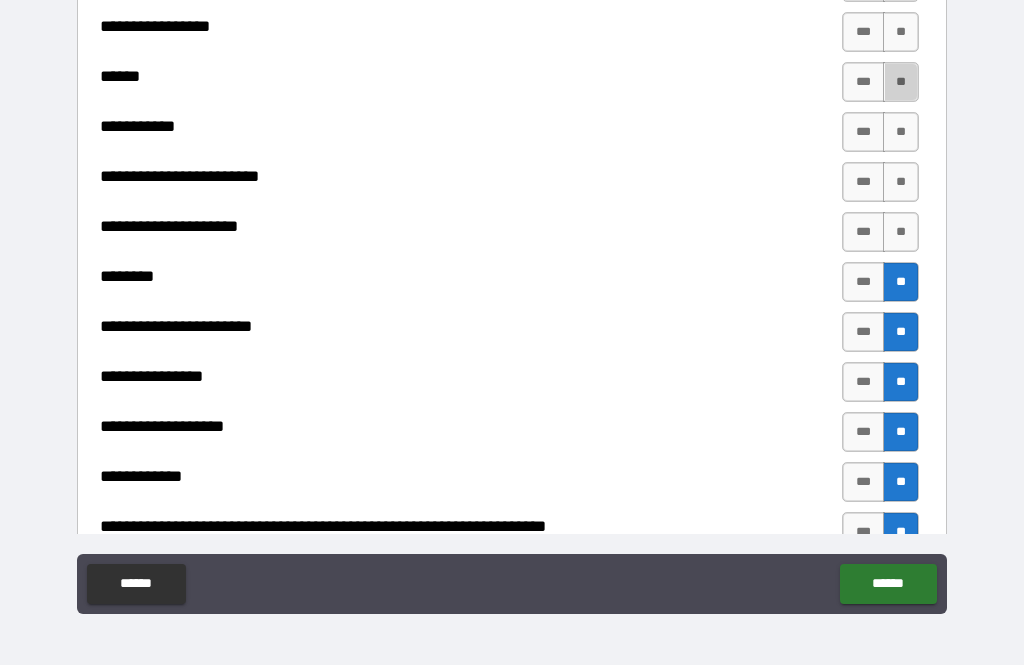 click on "**" at bounding box center (901, 82) 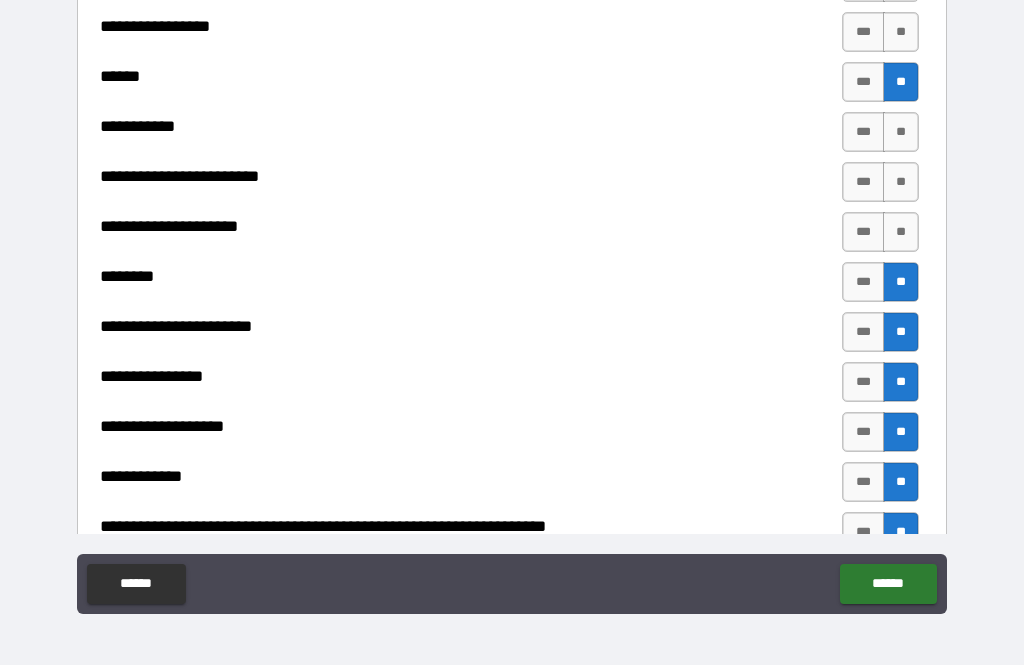 click on "**" at bounding box center [901, 182] 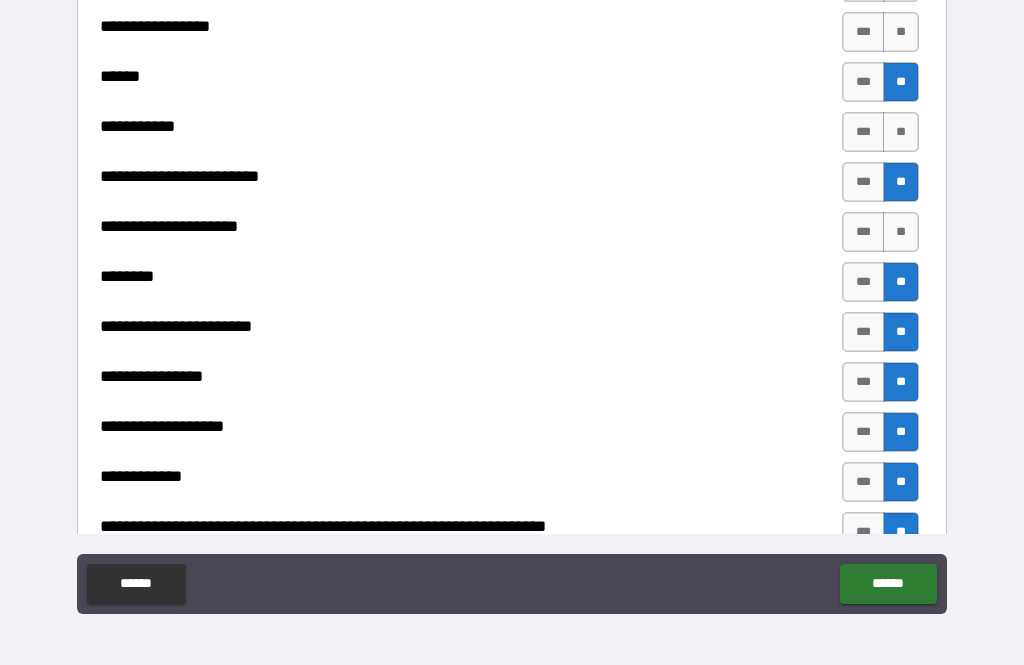 click on "**" at bounding box center [901, 182] 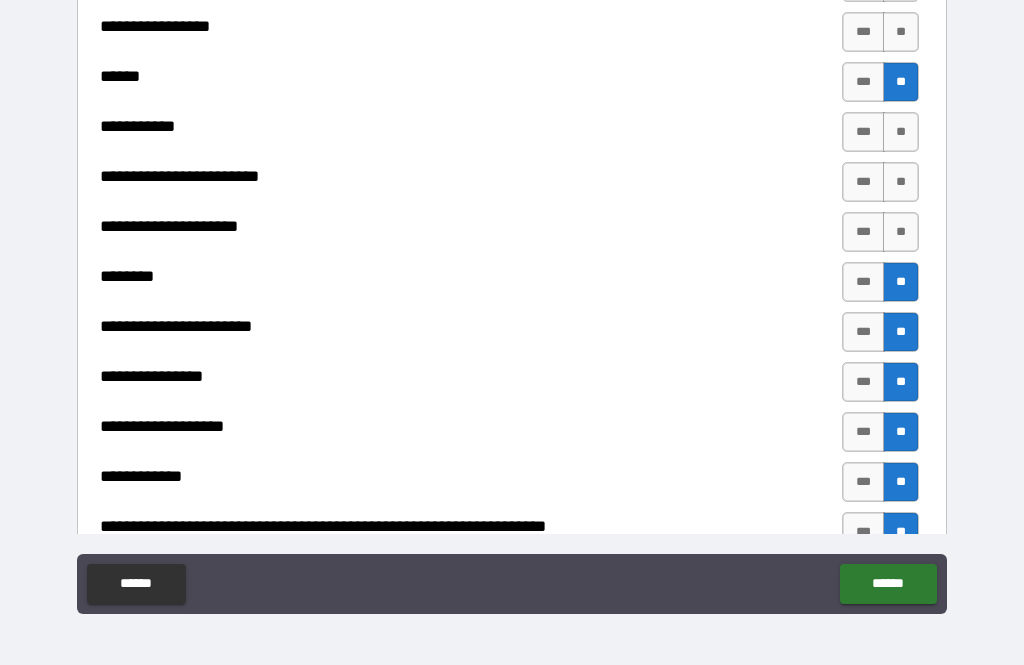 click on "**" at bounding box center (901, 132) 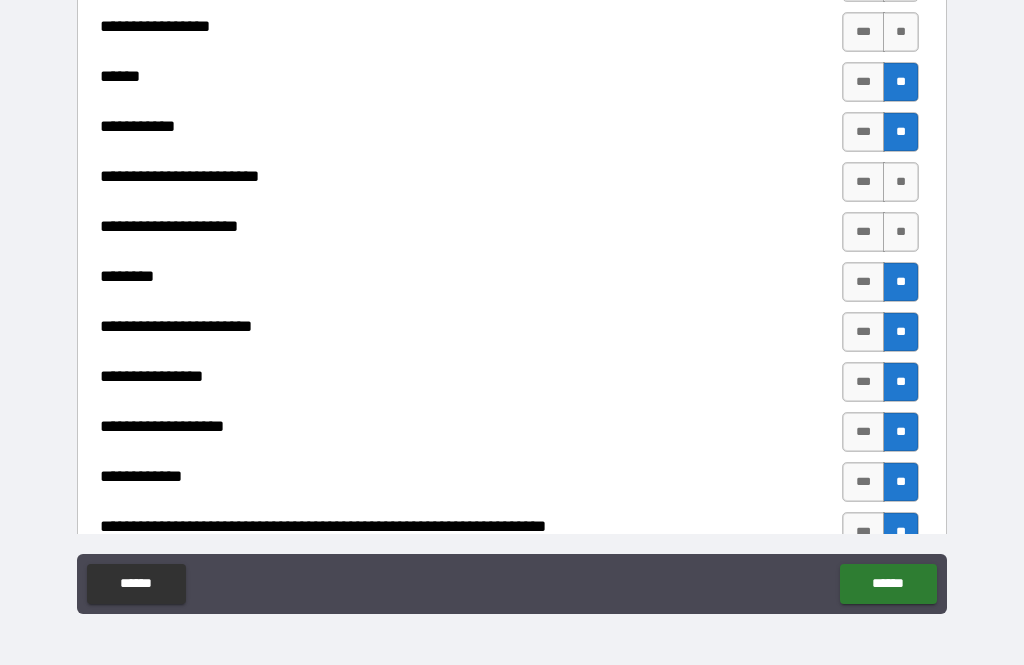 click on "**" at bounding box center (901, 182) 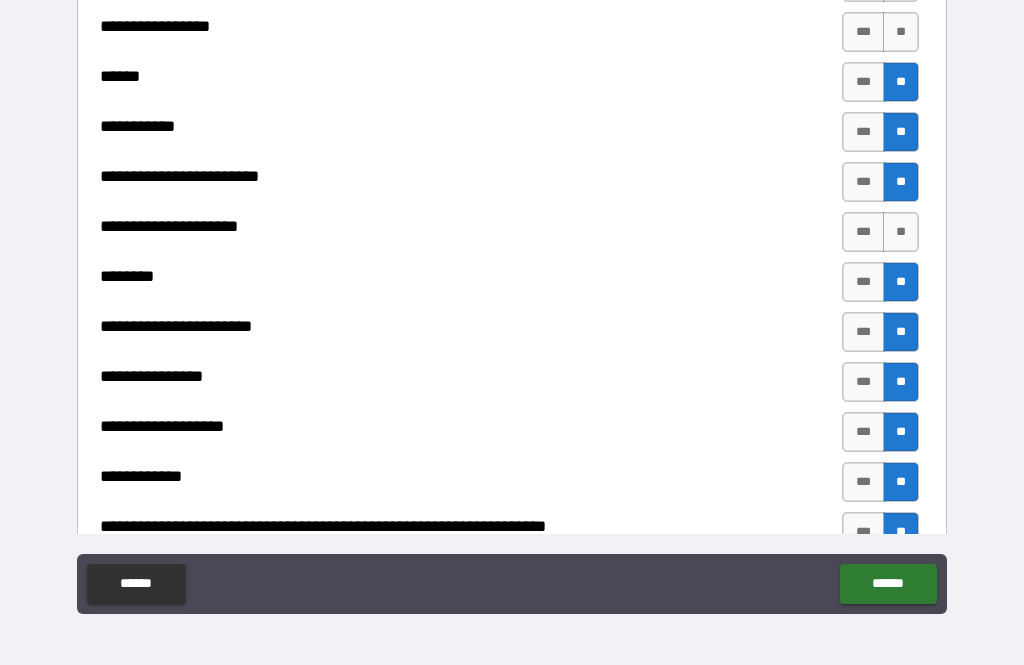 click on "**" at bounding box center [901, 232] 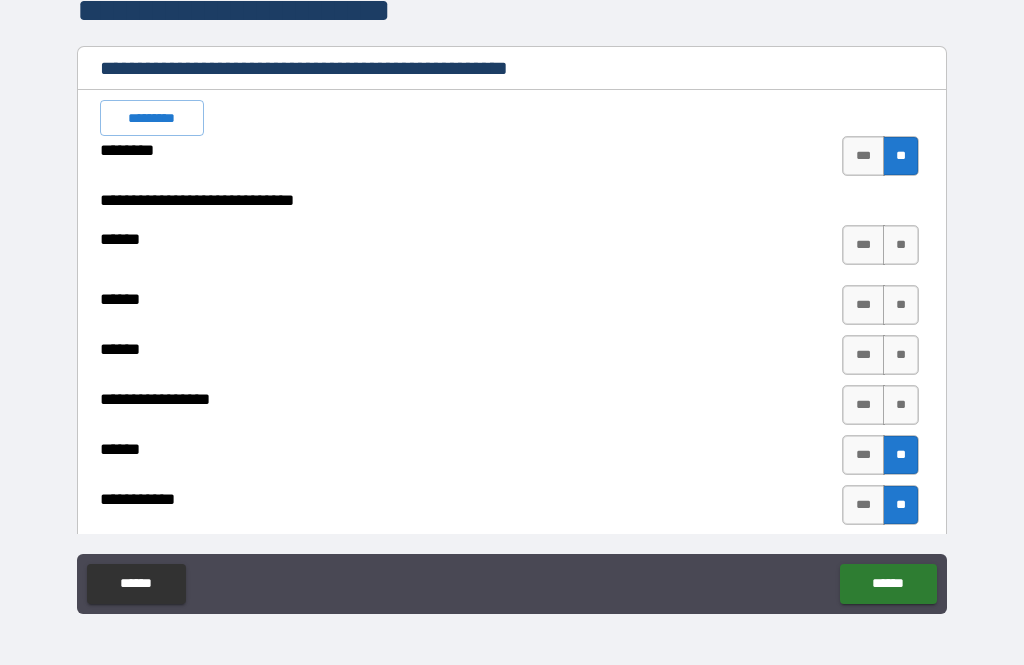 scroll, scrollTop: 3392, scrollLeft: 0, axis: vertical 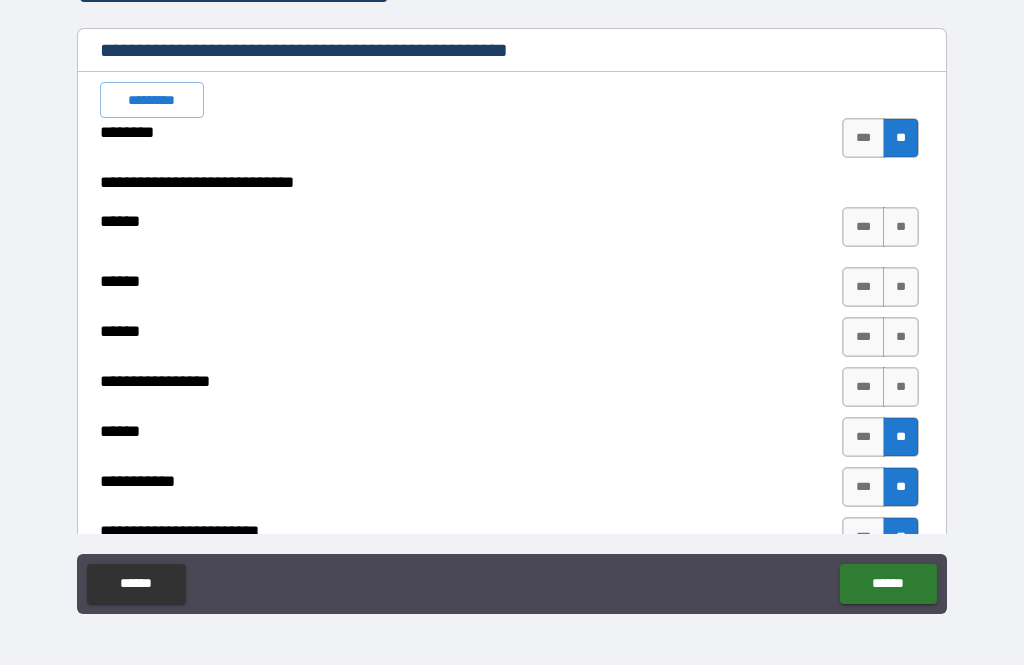 click on "**" at bounding box center (901, 227) 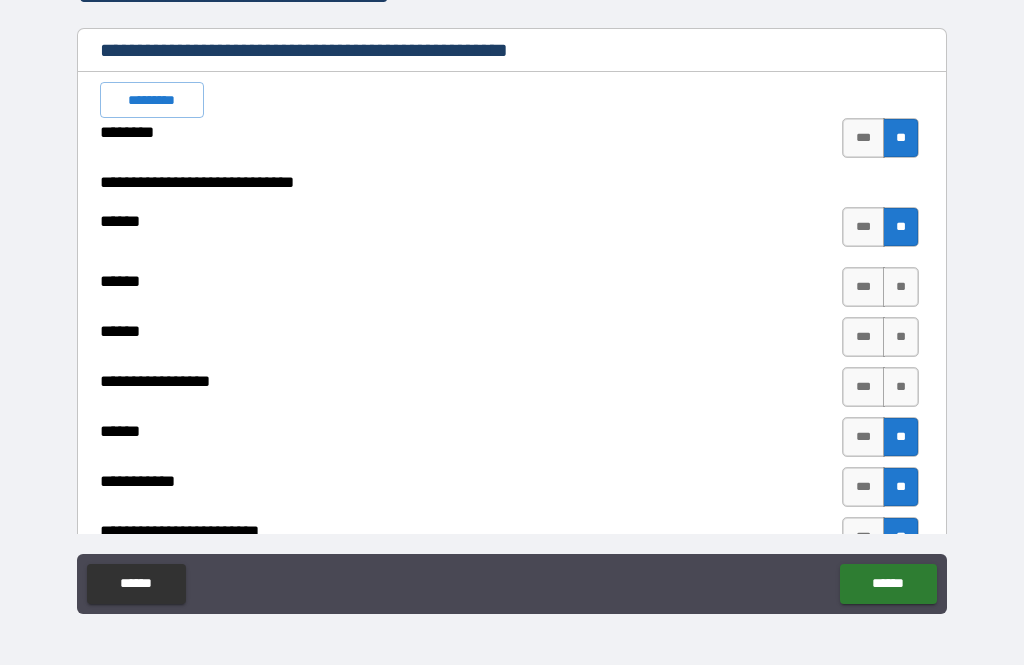 click on "**" at bounding box center [901, 287] 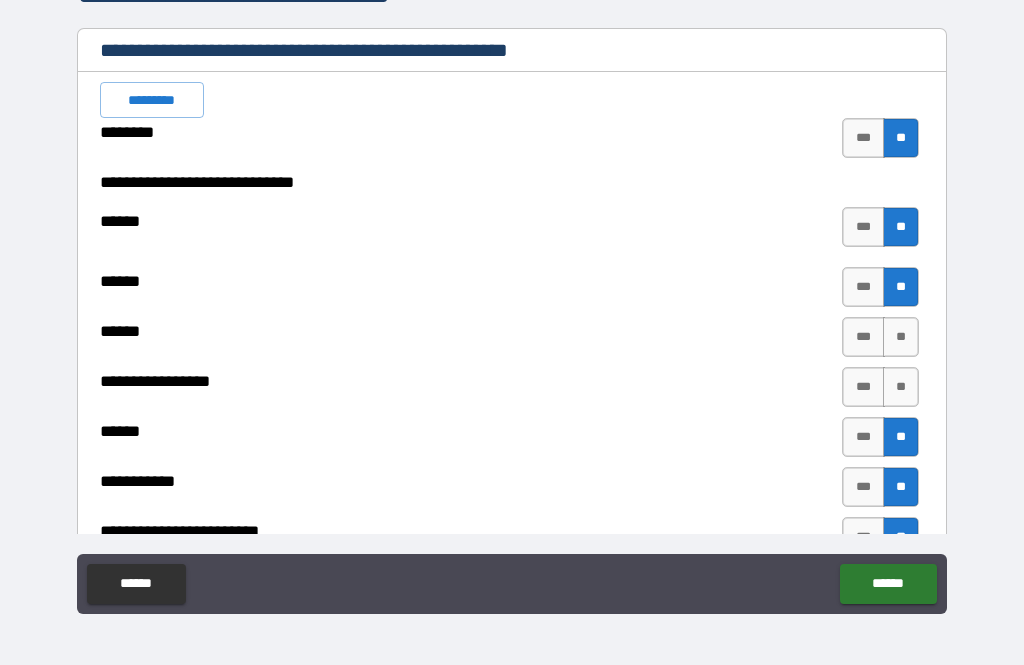 click on "**" at bounding box center [901, 337] 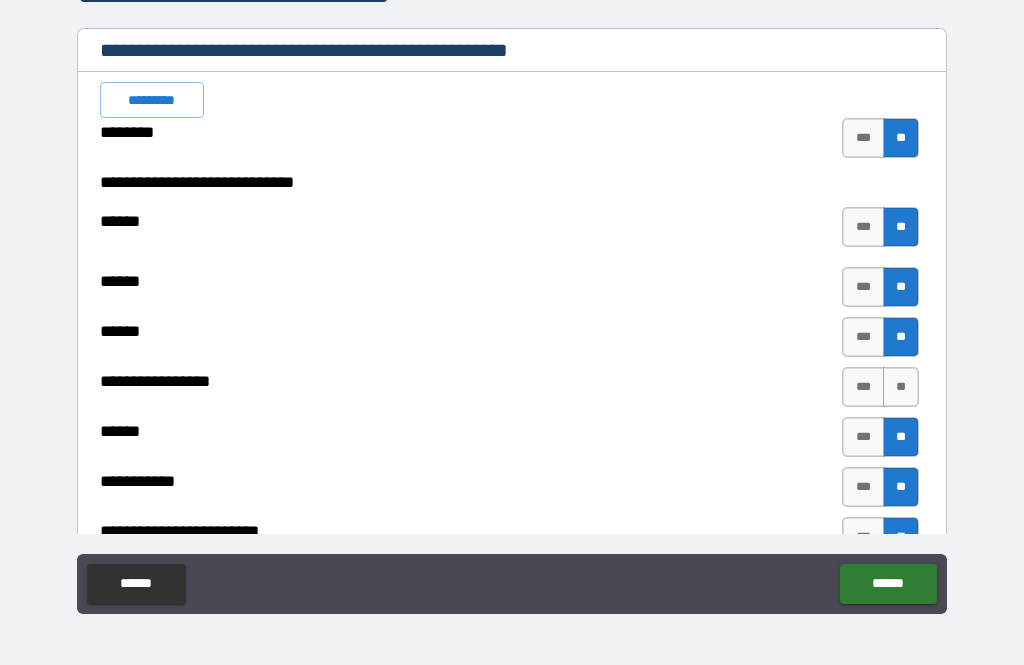 click on "**" at bounding box center (901, 387) 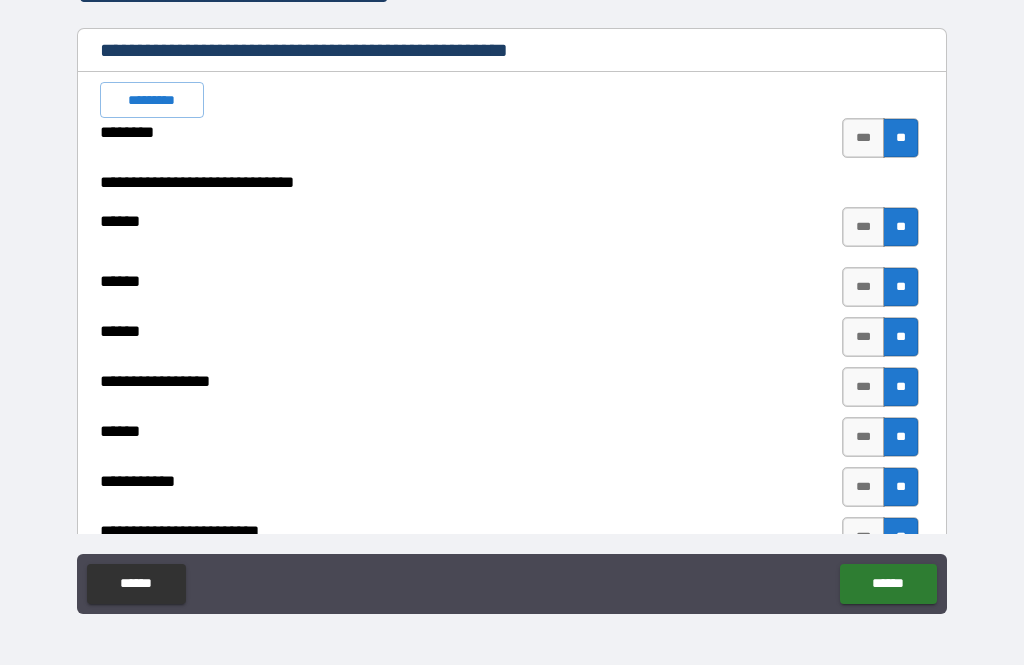 click on "***" at bounding box center (863, 287) 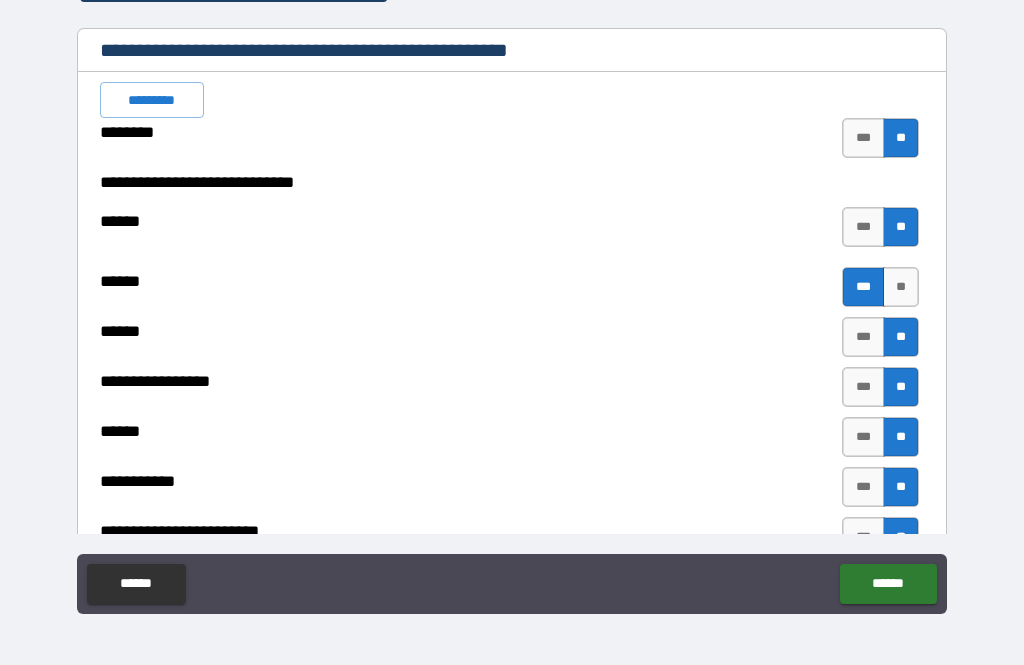 click on "**" at bounding box center (901, 287) 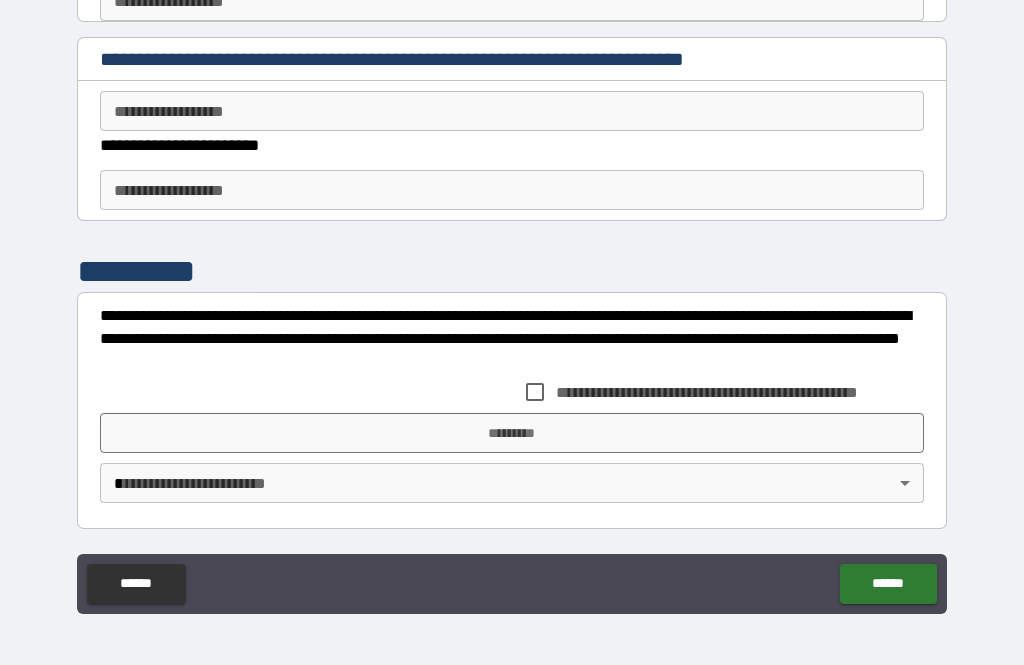 scroll, scrollTop: 5018, scrollLeft: 0, axis: vertical 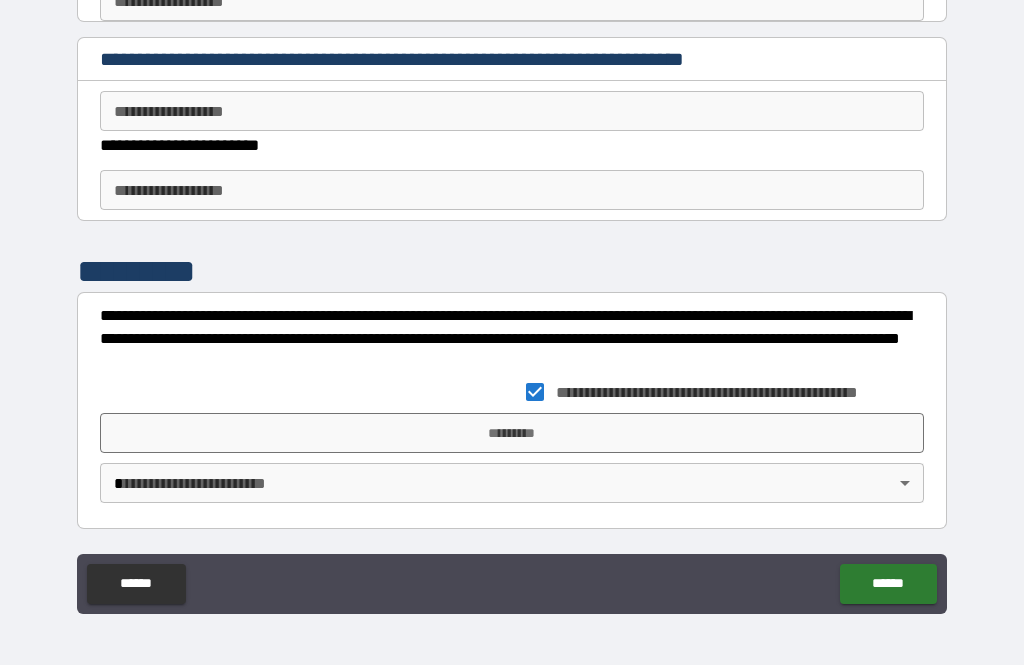 click on "*********" at bounding box center (512, 433) 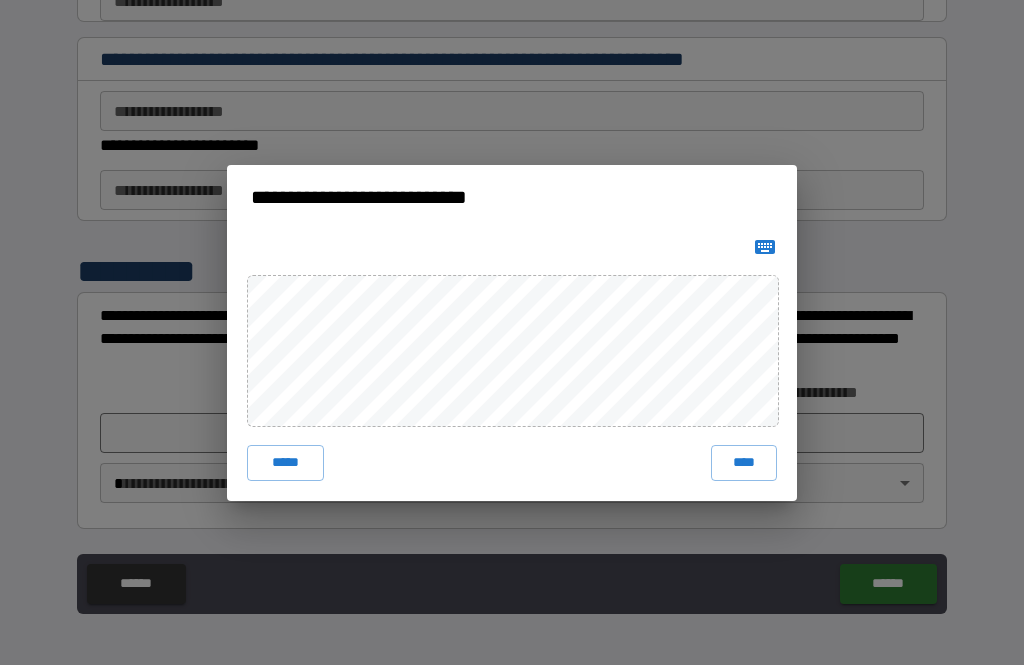 click on "****" at bounding box center [744, 463] 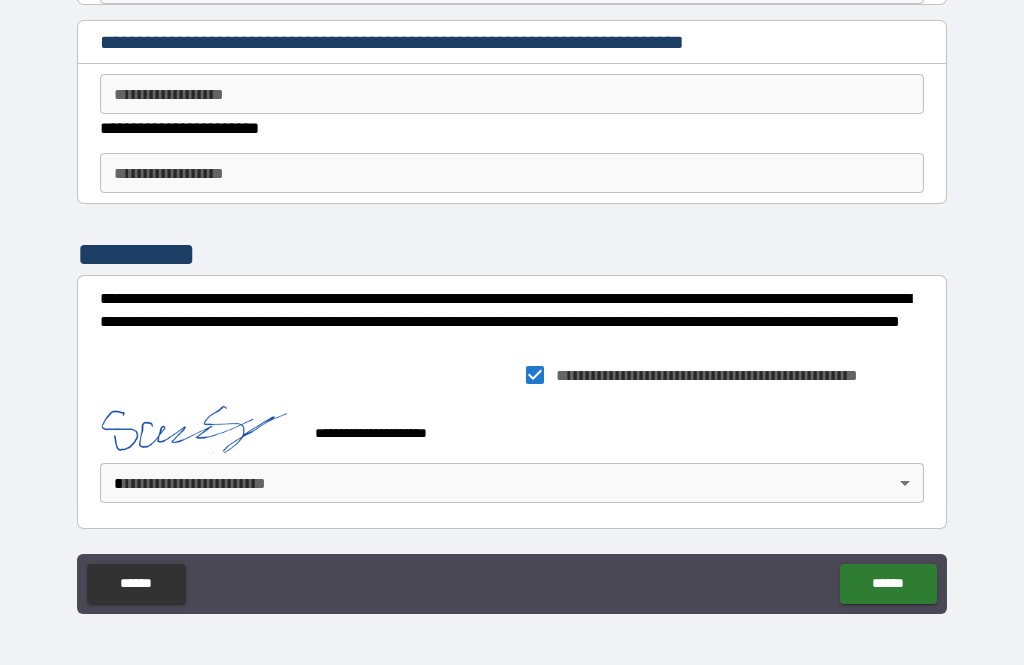 click on "**********" at bounding box center (512, 300) 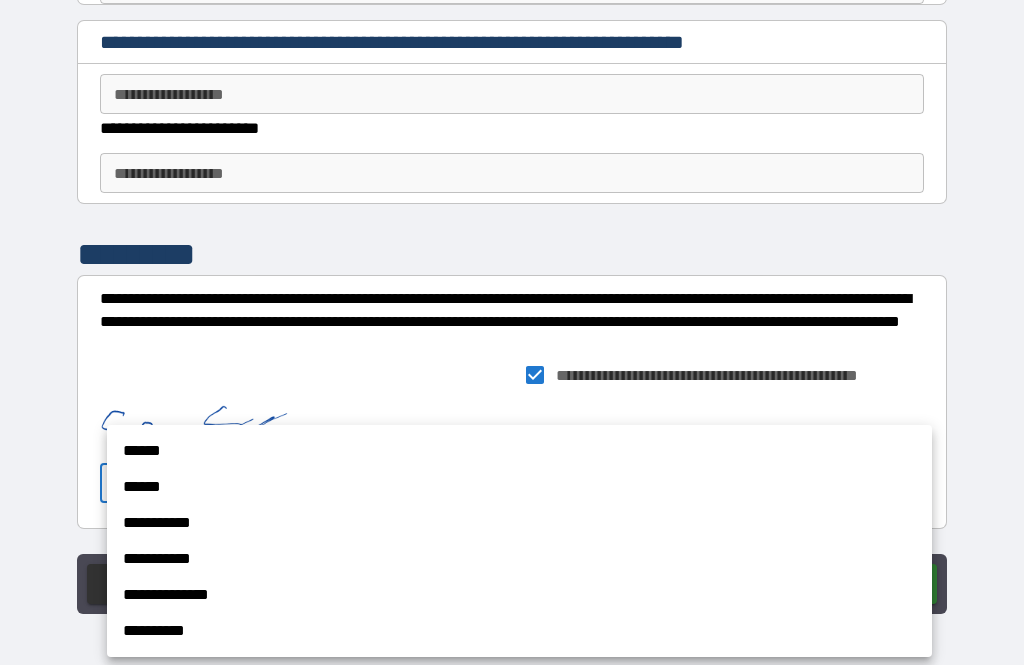 click on "**********" at bounding box center (519, 631) 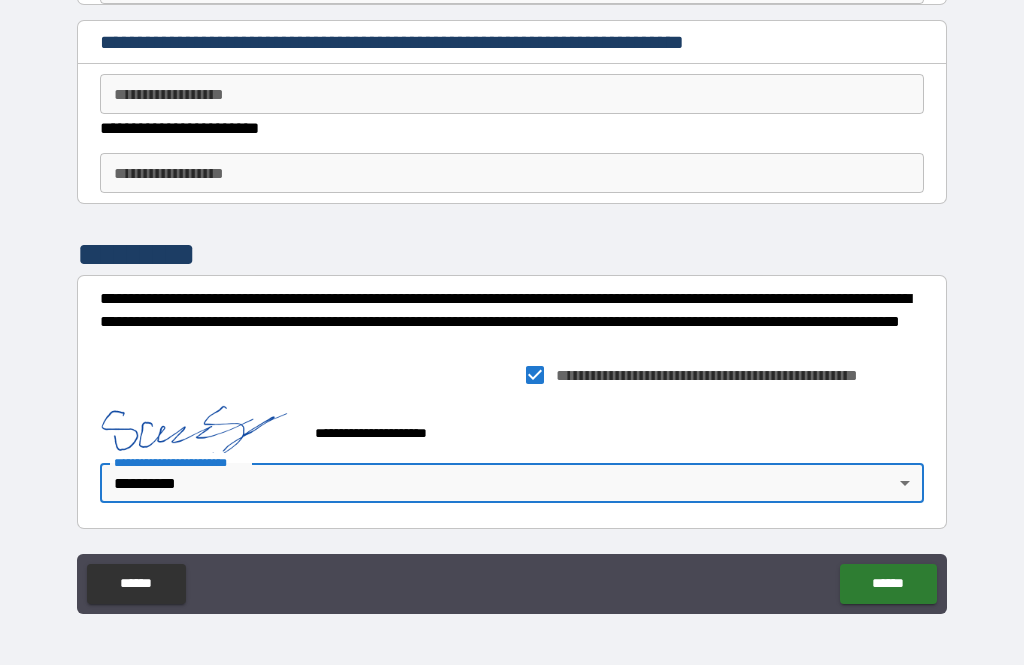 click on "******" at bounding box center [888, 584] 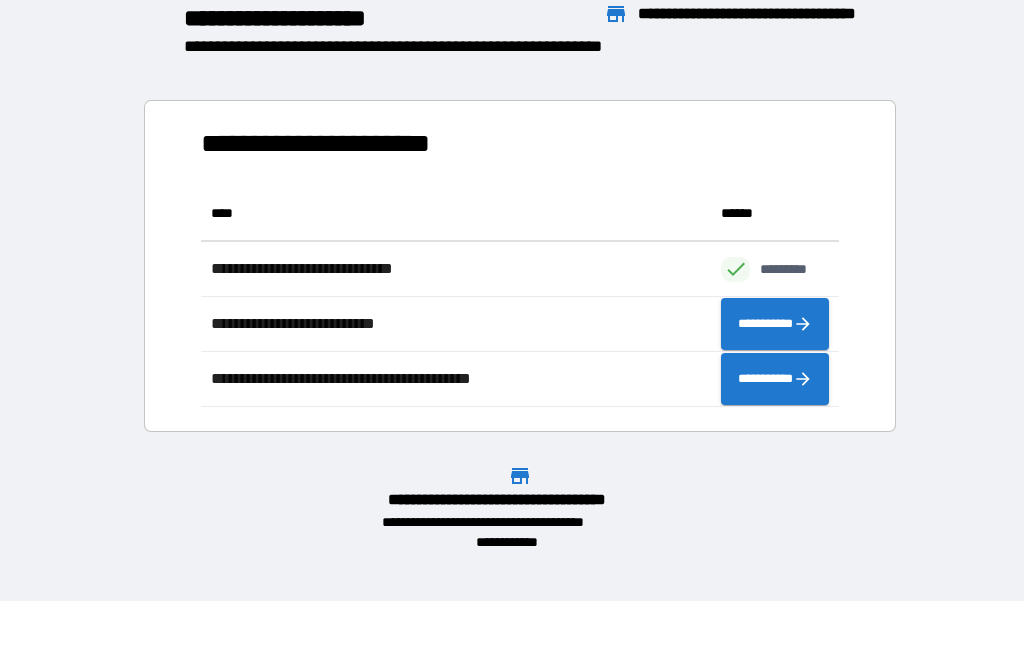scroll, scrollTop: 1, scrollLeft: 1, axis: both 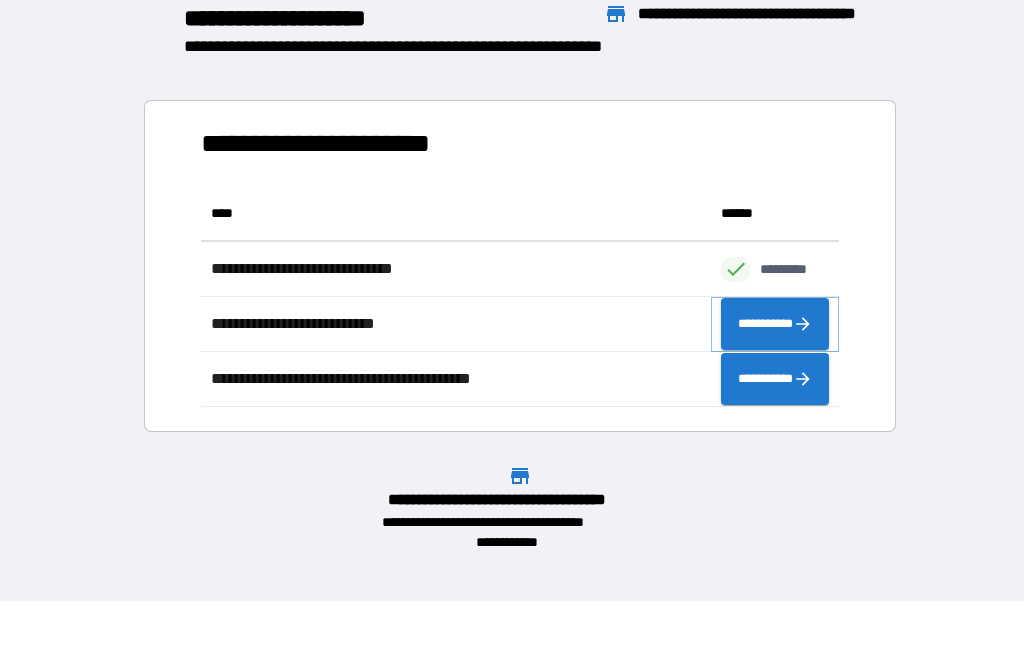 click on "**********" at bounding box center [775, 324] 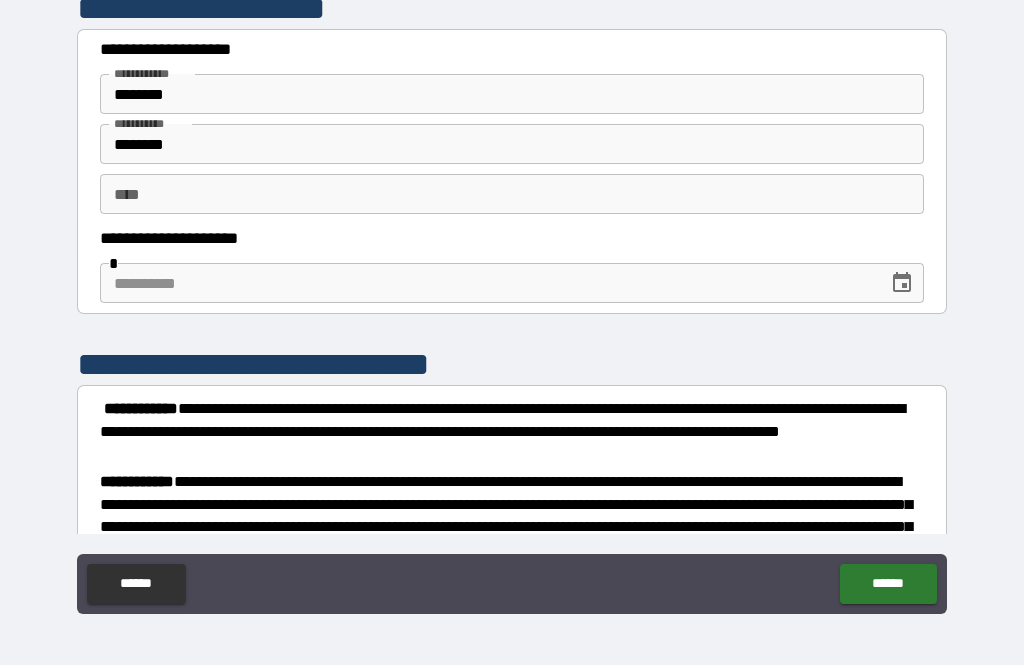 click at bounding box center [487, 283] 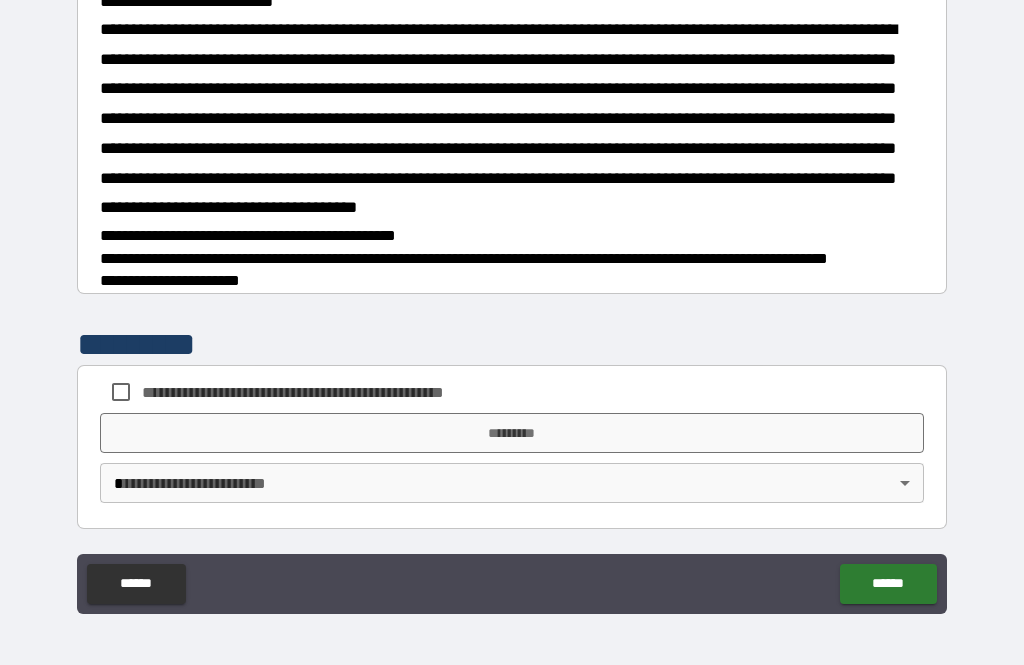 scroll, scrollTop: 1697, scrollLeft: 0, axis: vertical 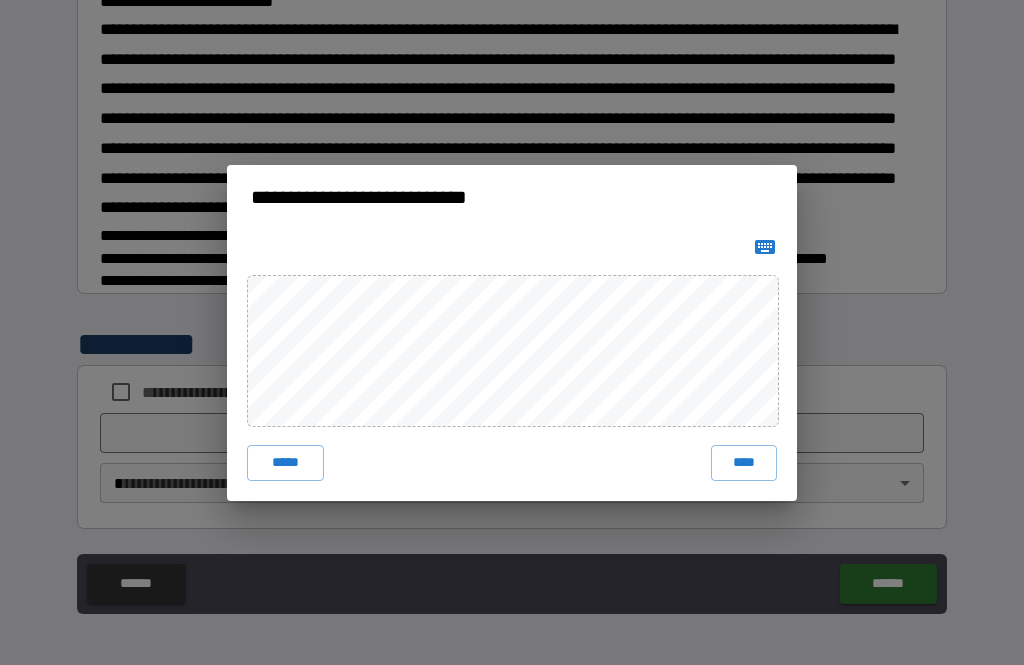 click on "****" at bounding box center (744, 463) 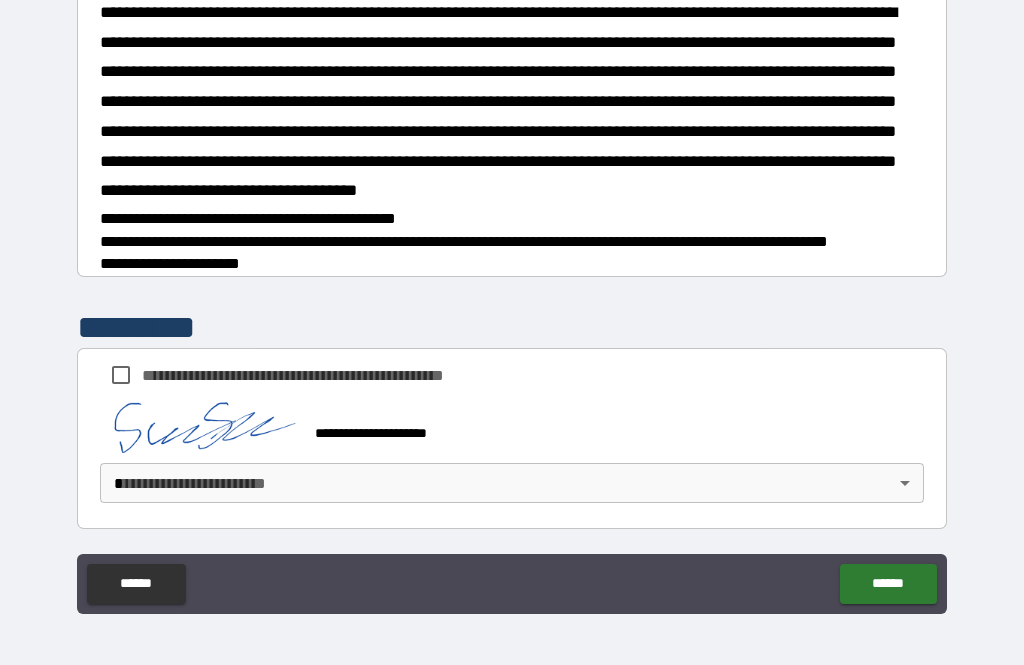 scroll, scrollTop: 1687, scrollLeft: 0, axis: vertical 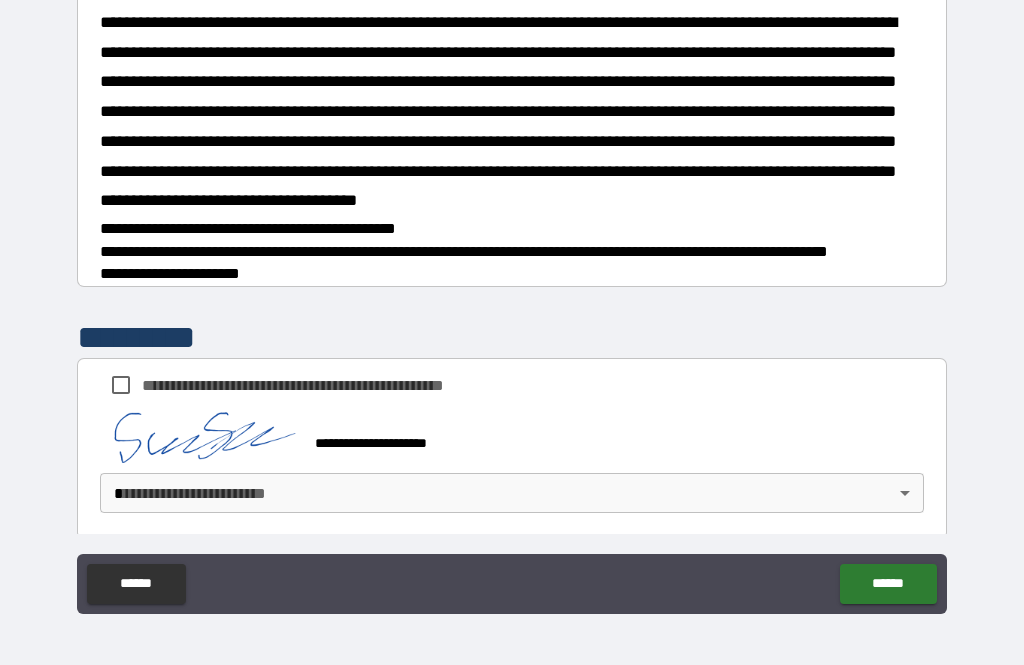 click on "**********" at bounding box center [326, 385] 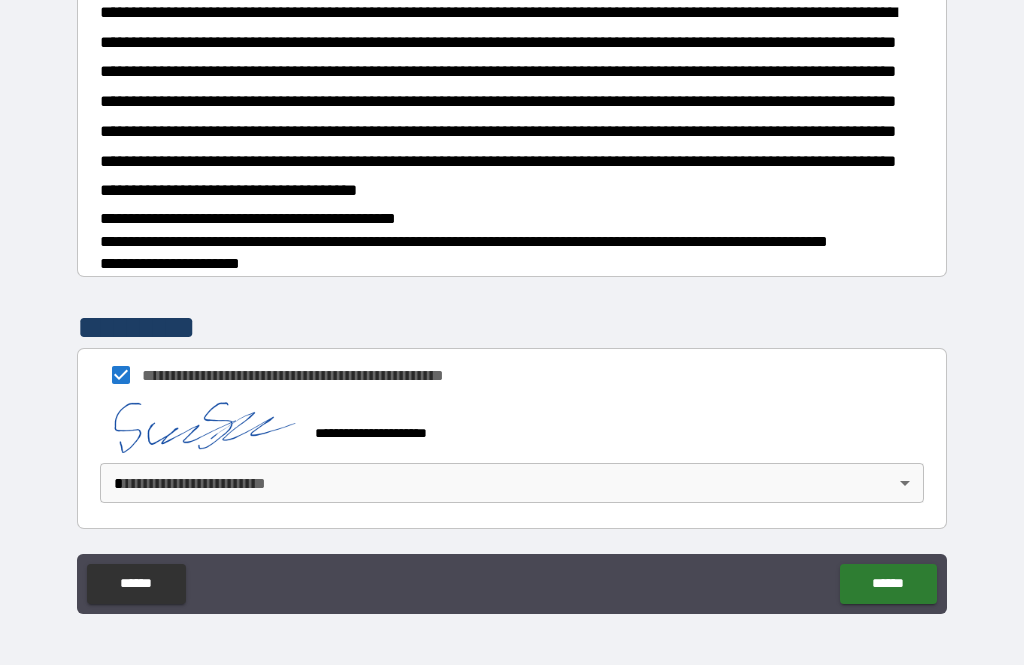 scroll, scrollTop: 1714, scrollLeft: 0, axis: vertical 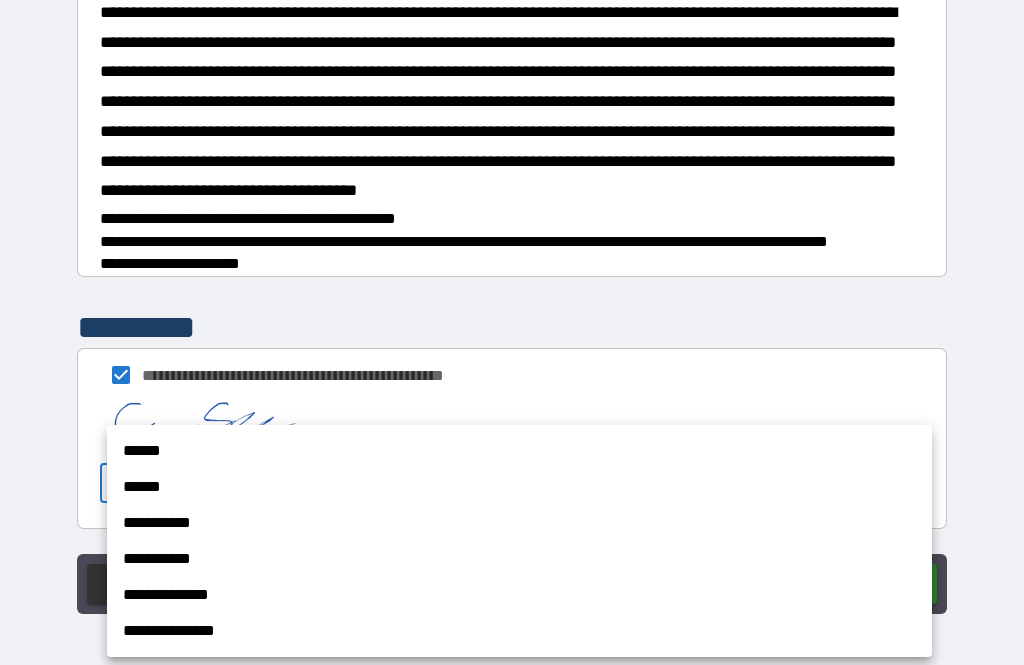 click on "**********" at bounding box center [519, 631] 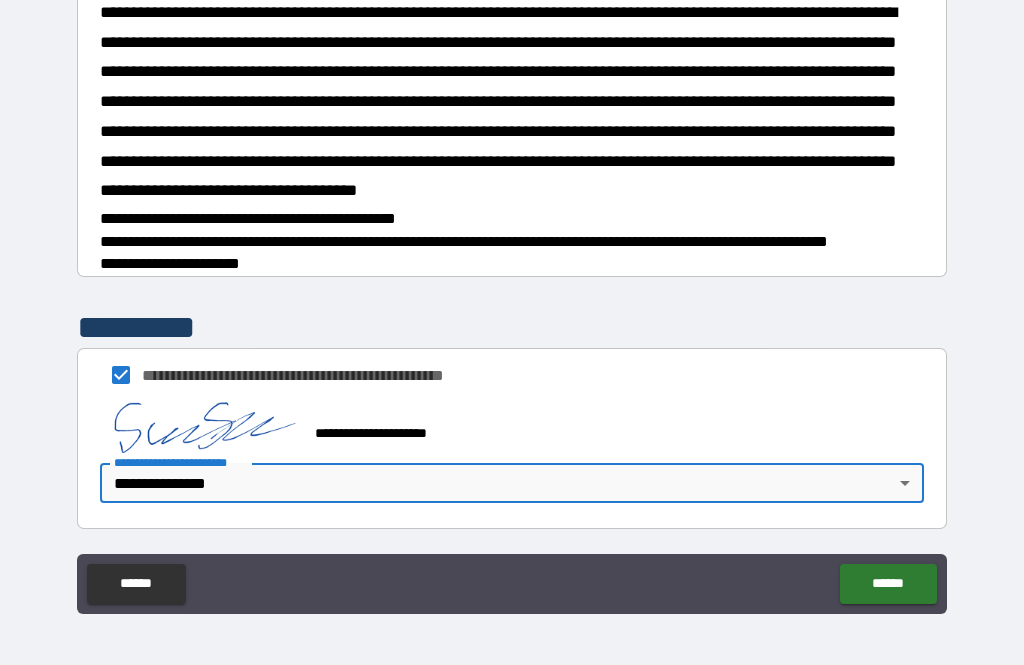 click on "******" at bounding box center [888, 584] 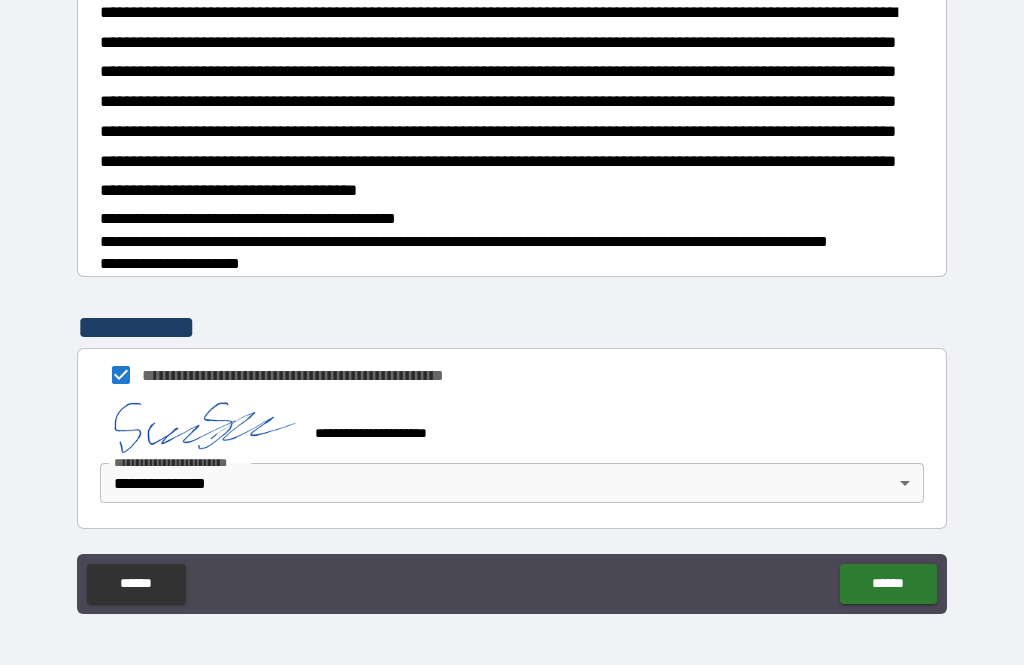 scroll, scrollTop: 1714, scrollLeft: 0, axis: vertical 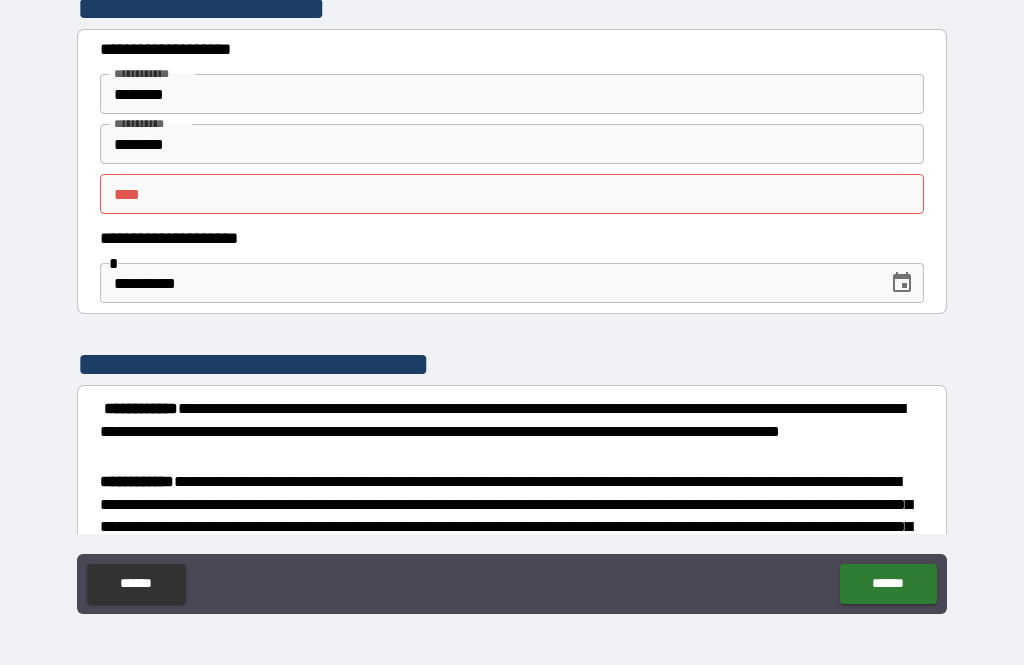 click on "**   *" at bounding box center (512, 194) 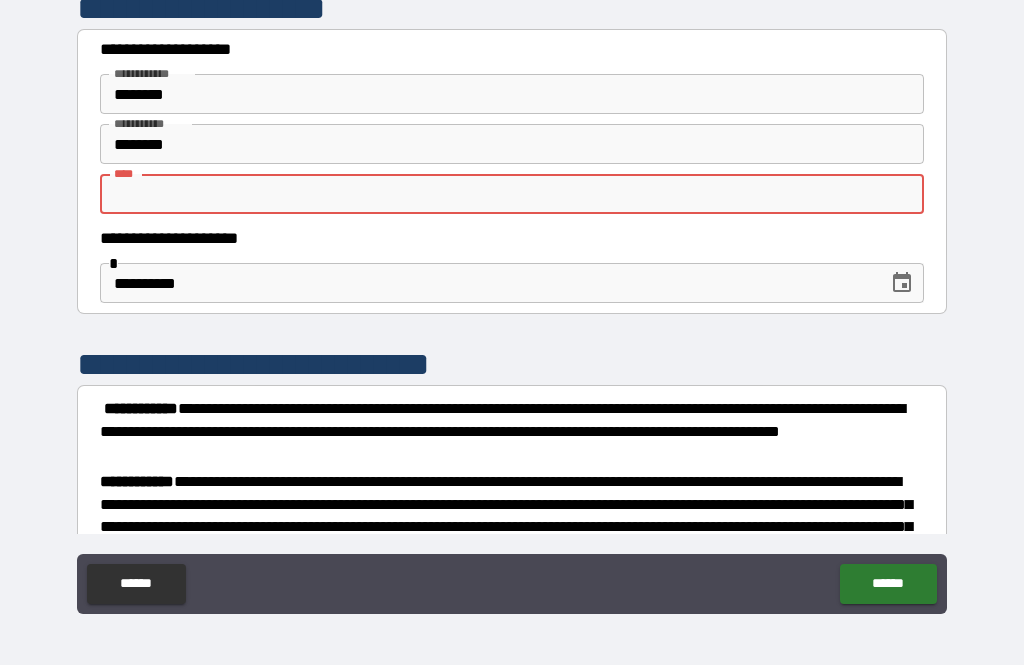type on "*" 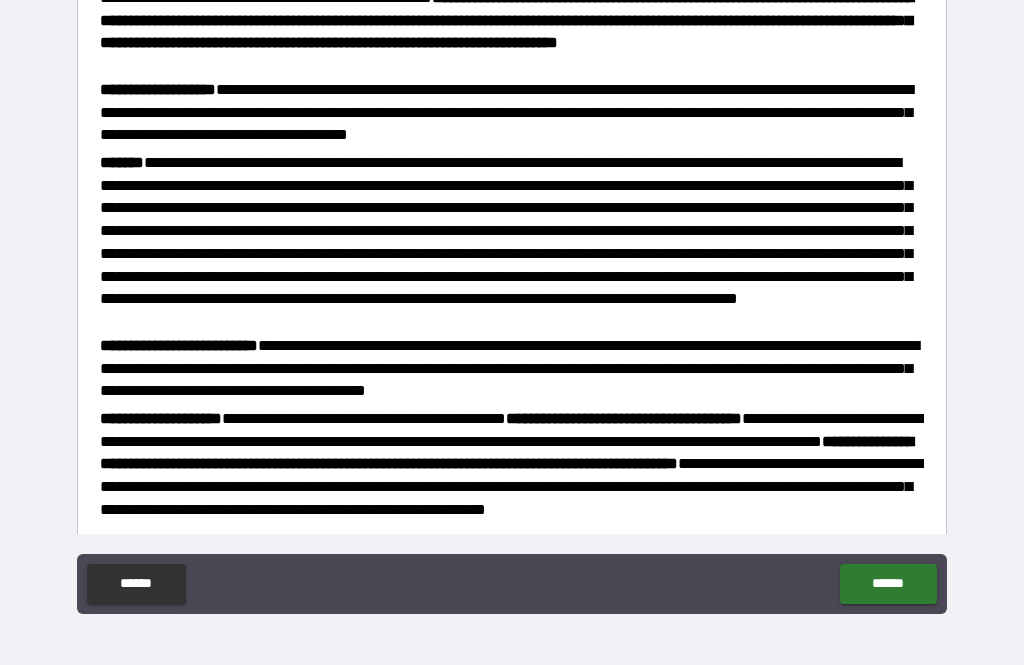 scroll, scrollTop: 743, scrollLeft: 0, axis: vertical 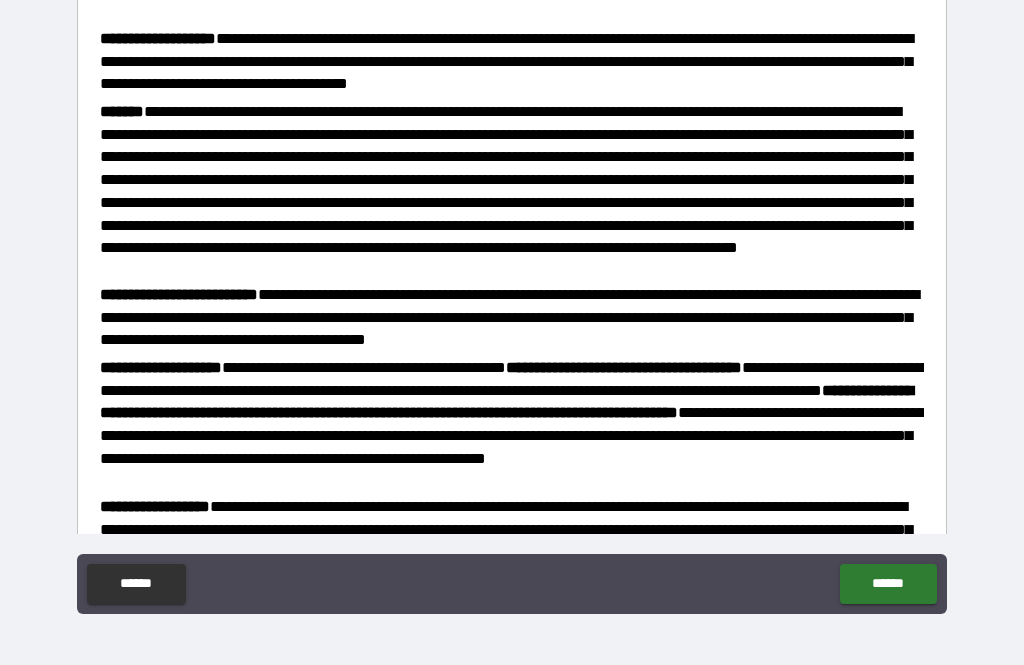 click on "******" at bounding box center (888, 584) 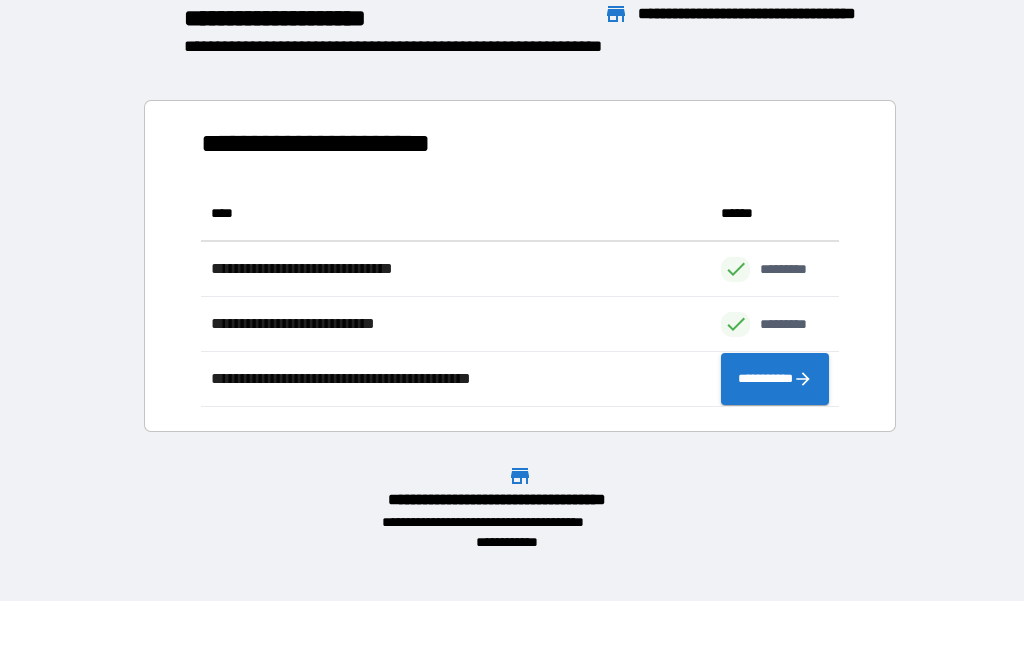 scroll, scrollTop: 1, scrollLeft: 1, axis: both 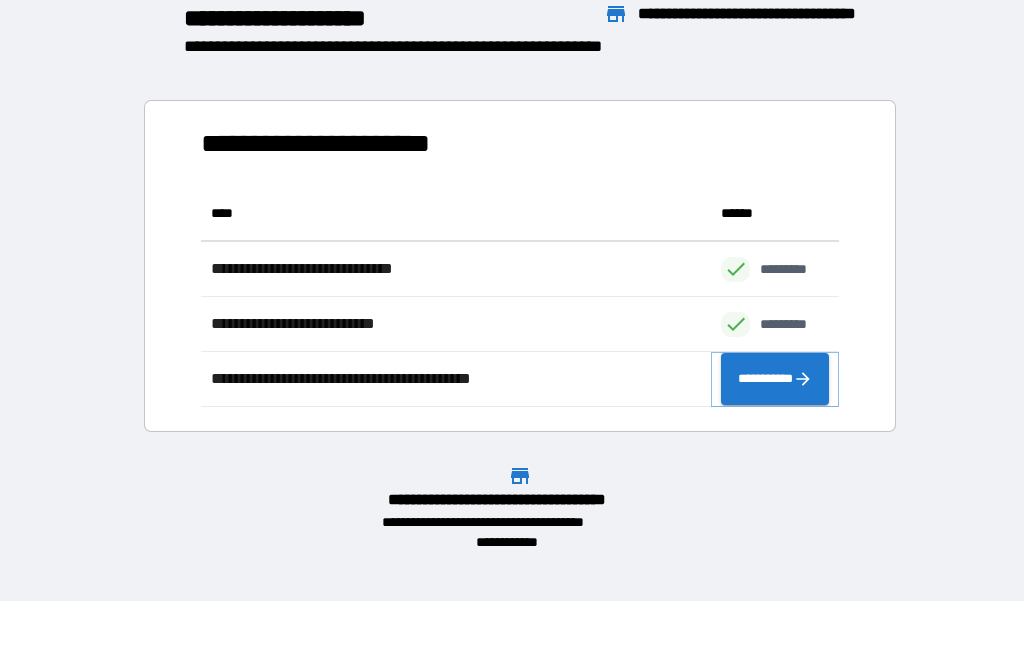 click 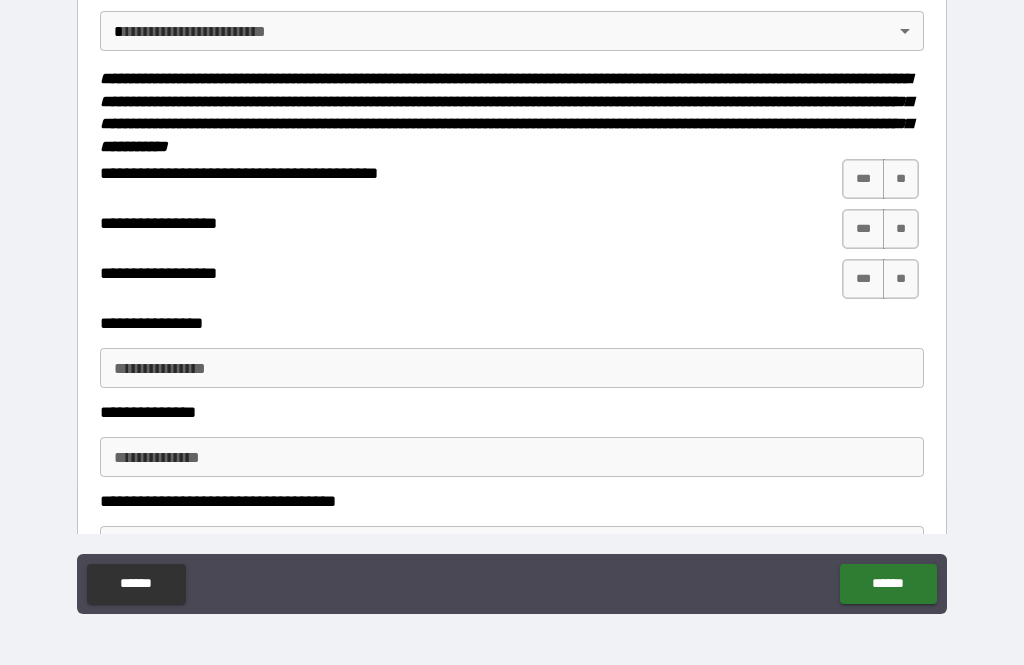 scroll, scrollTop: 1221, scrollLeft: 0, axis: vertical 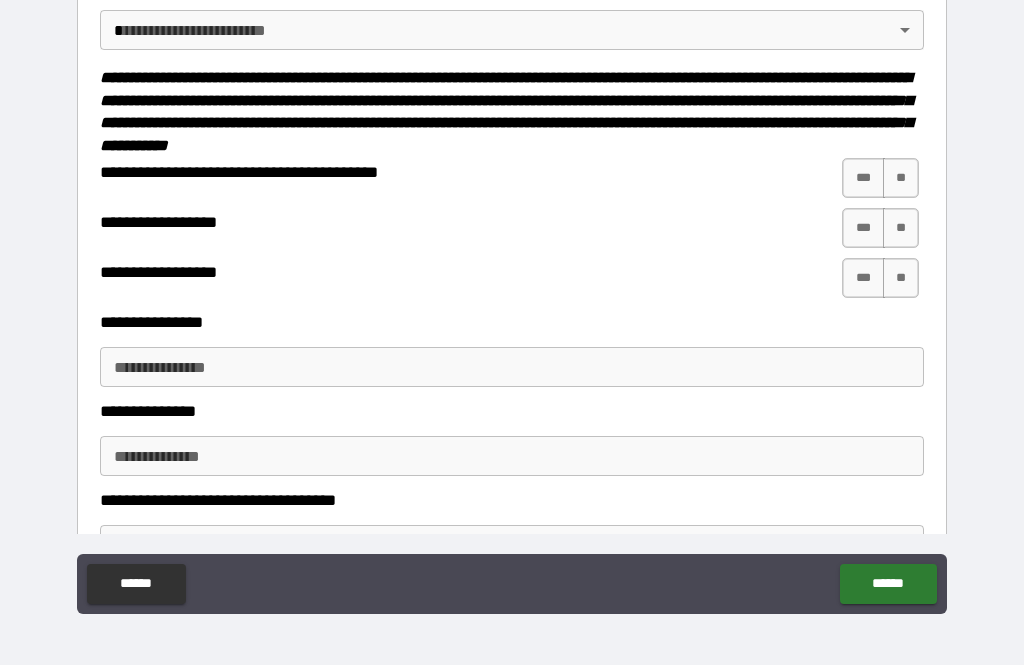 click on "**" at bounding box center [901, 178] 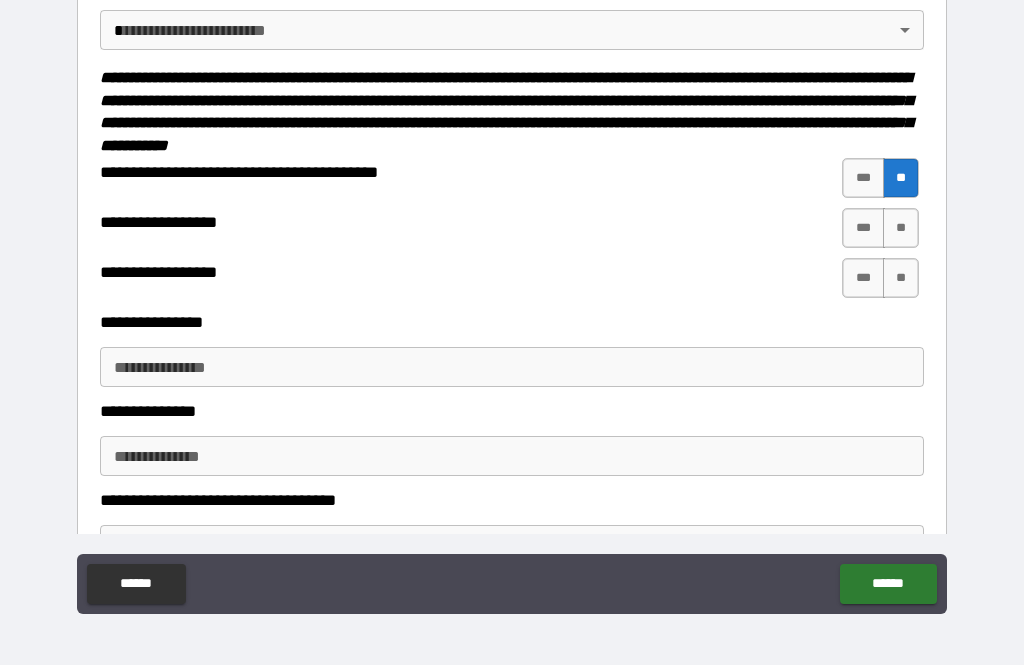 click on "**" at bounding box center (901, 228) 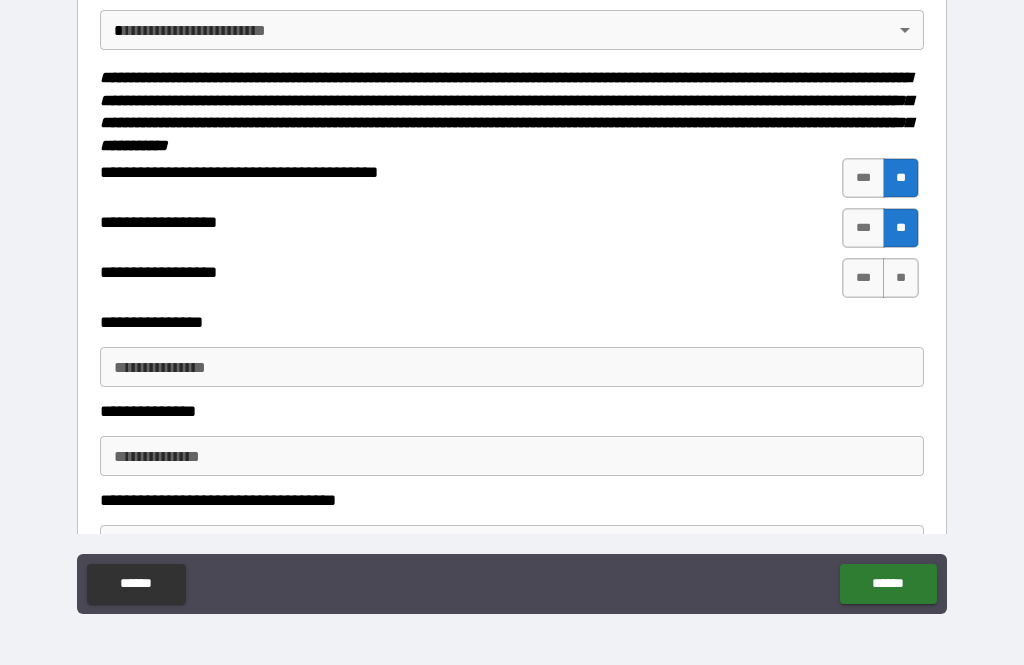 click on "**" at bounding box center (901, 278) 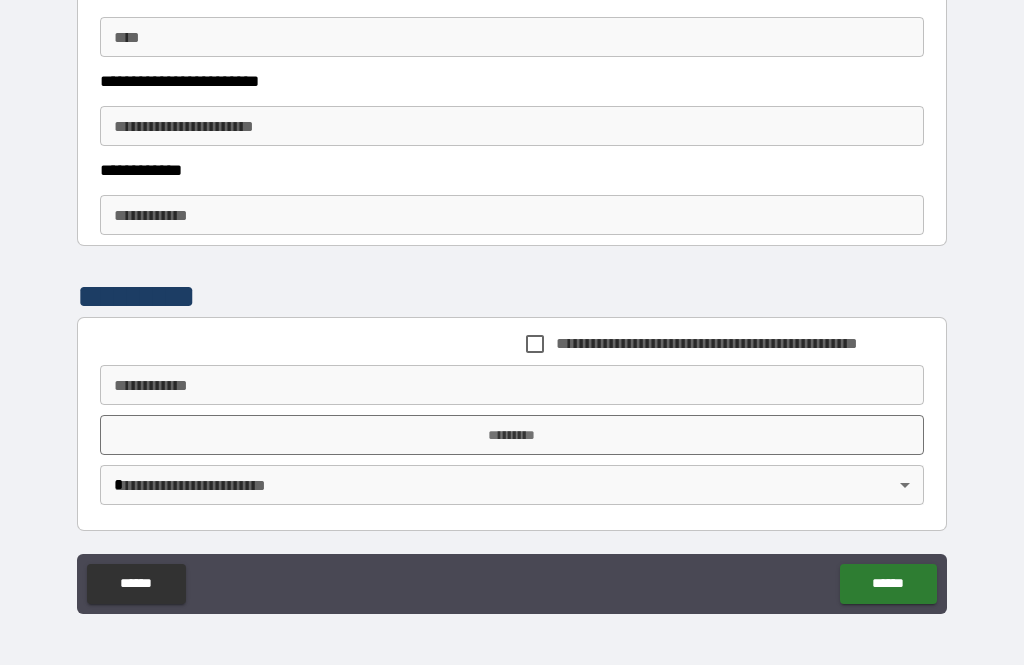 scroll, scrollTop: 2698, scrollLeft: 0, axis: vertical 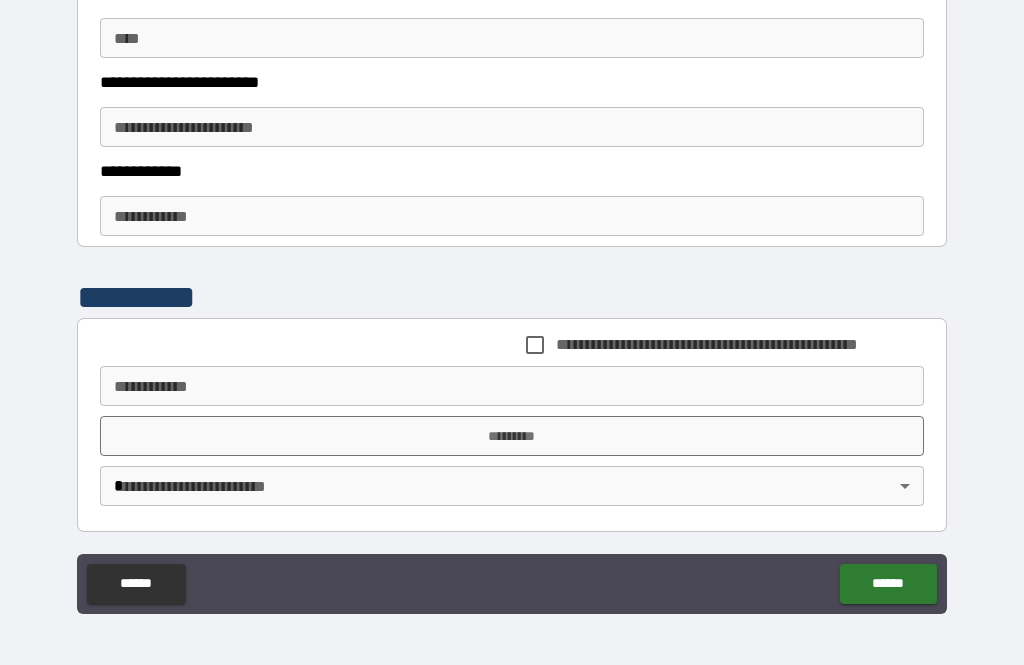 click on "**********" at bounding box center (512, 386) 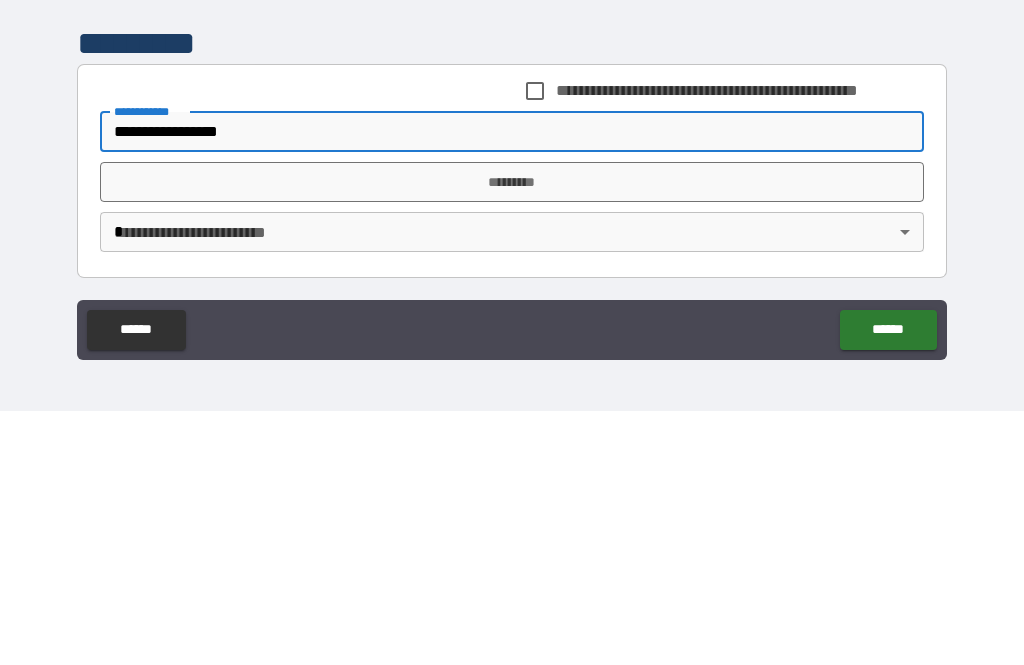 type on "**********" 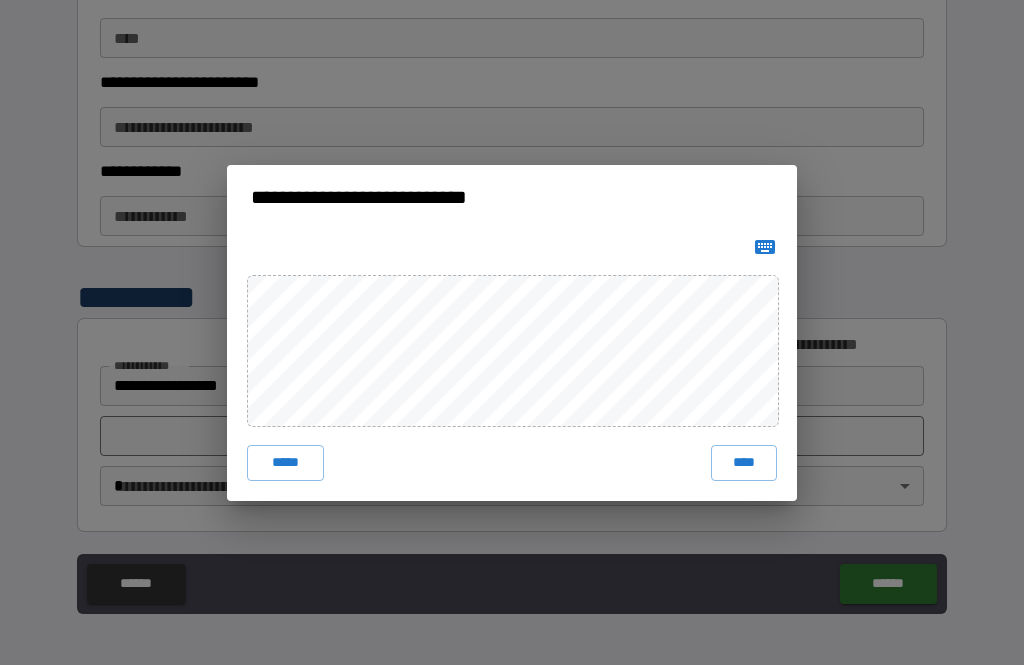 click on "****" at bounding box center [744, 463] 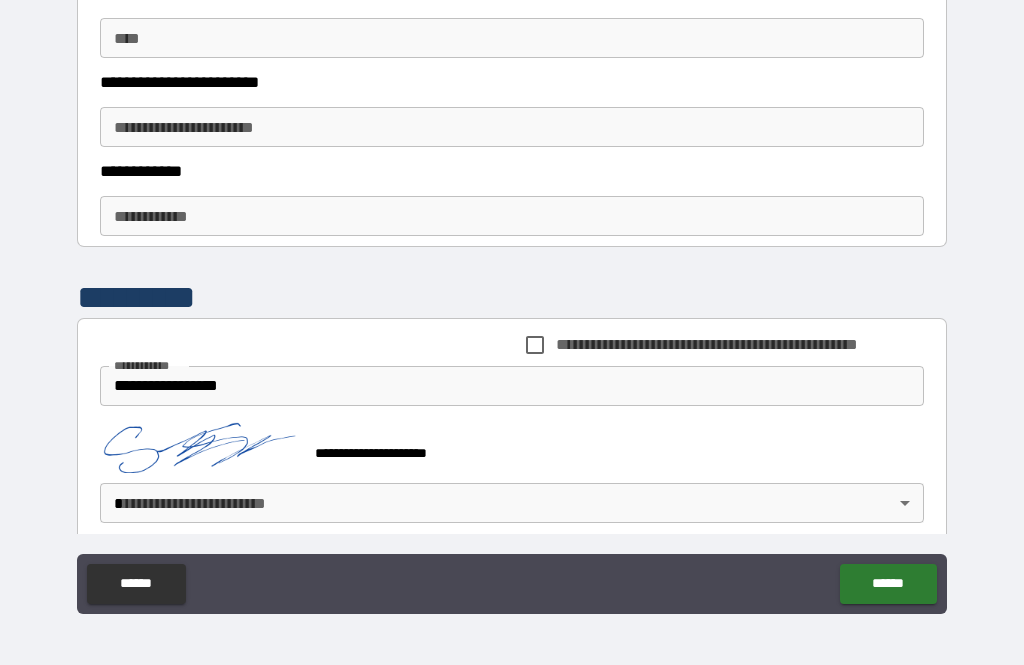 click on "**********" at bounding box center (512, 300) 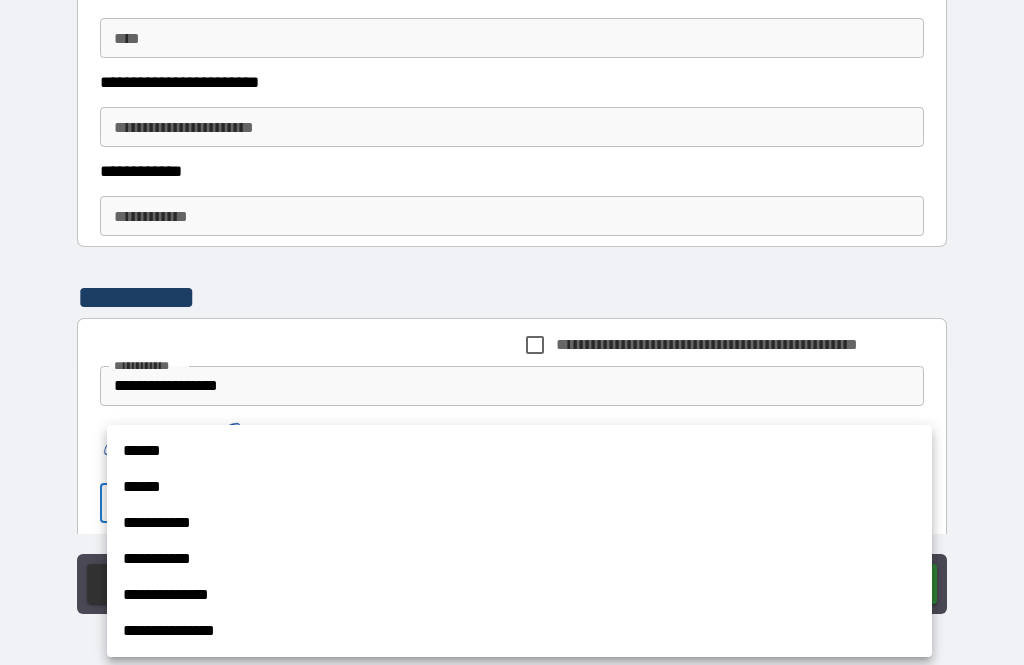 click on "**********" at bounding box center [519, 631] 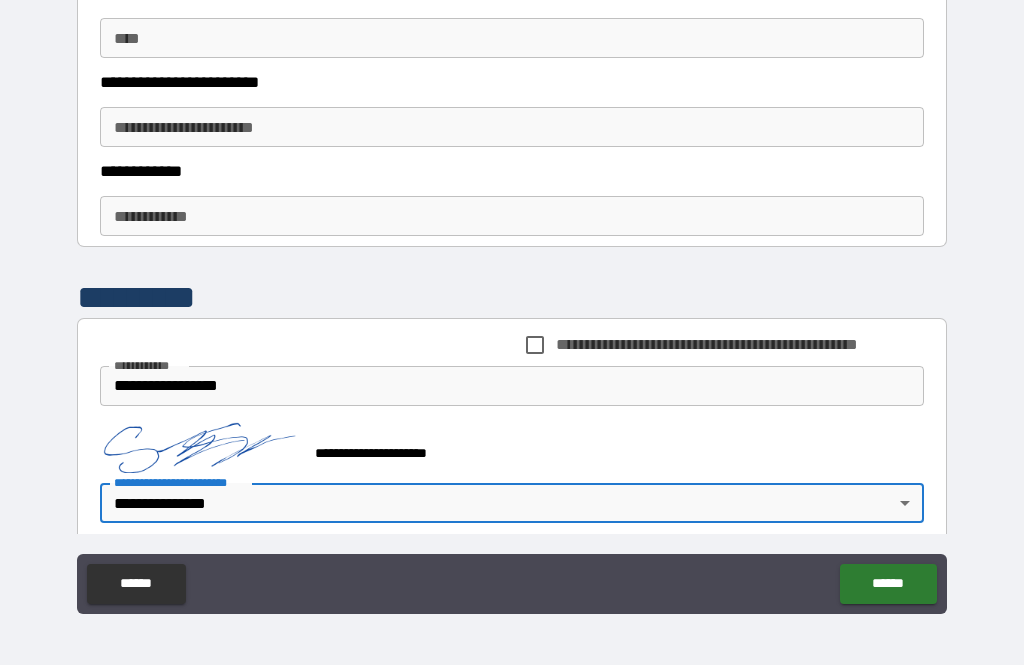 click on "******" at bounding box center (888, 584) 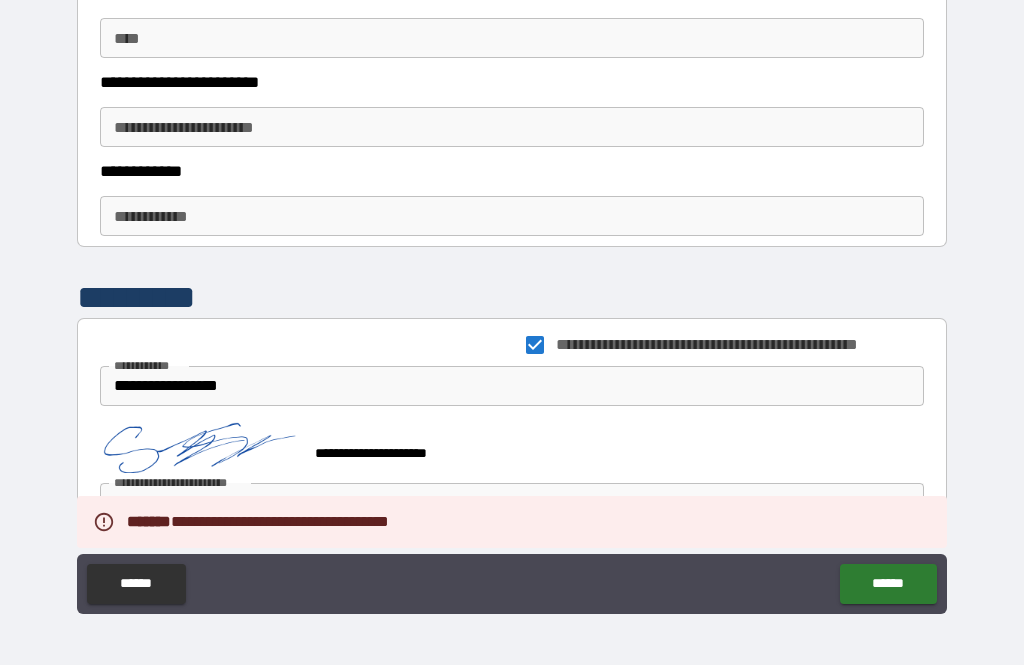 click on "******" at bounding box center [888, 584] 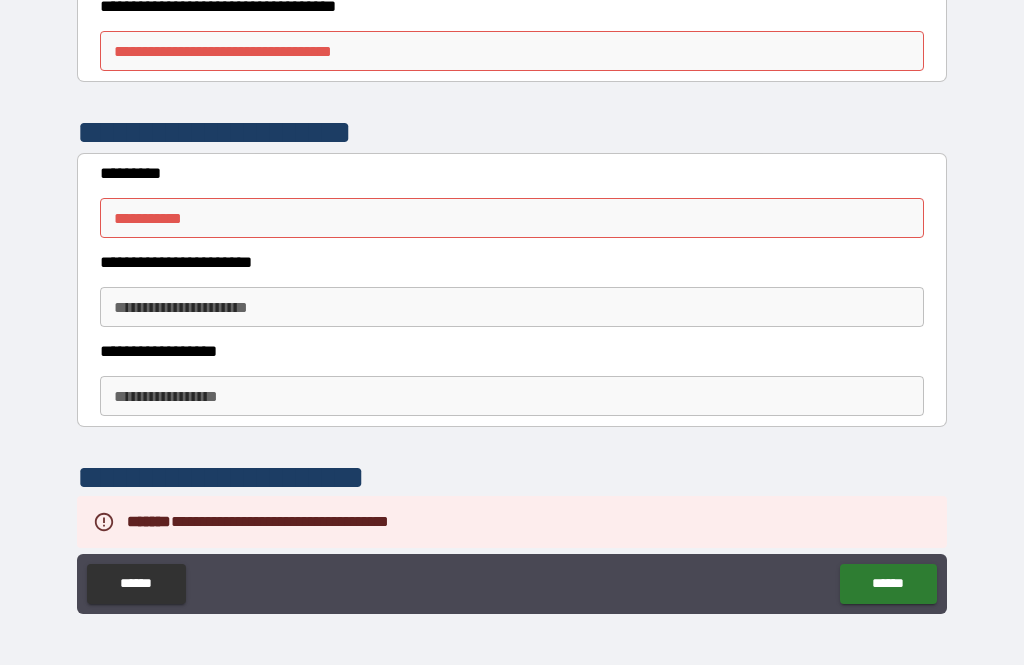 scroll, scrollTop: 1715, scrollLeft: 0, axis: vertical 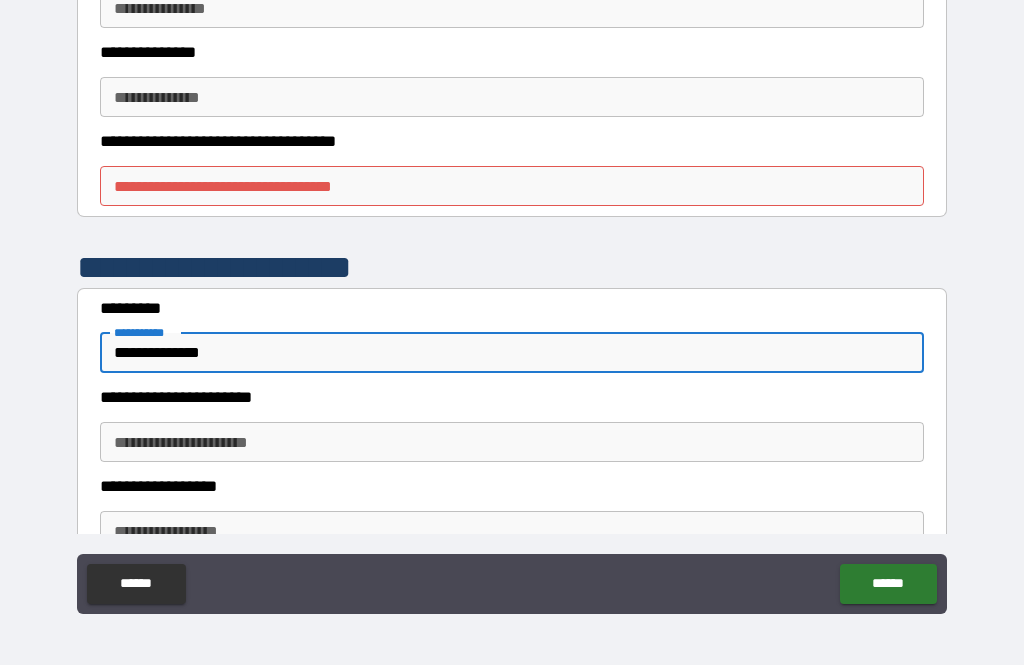 type on "**********" 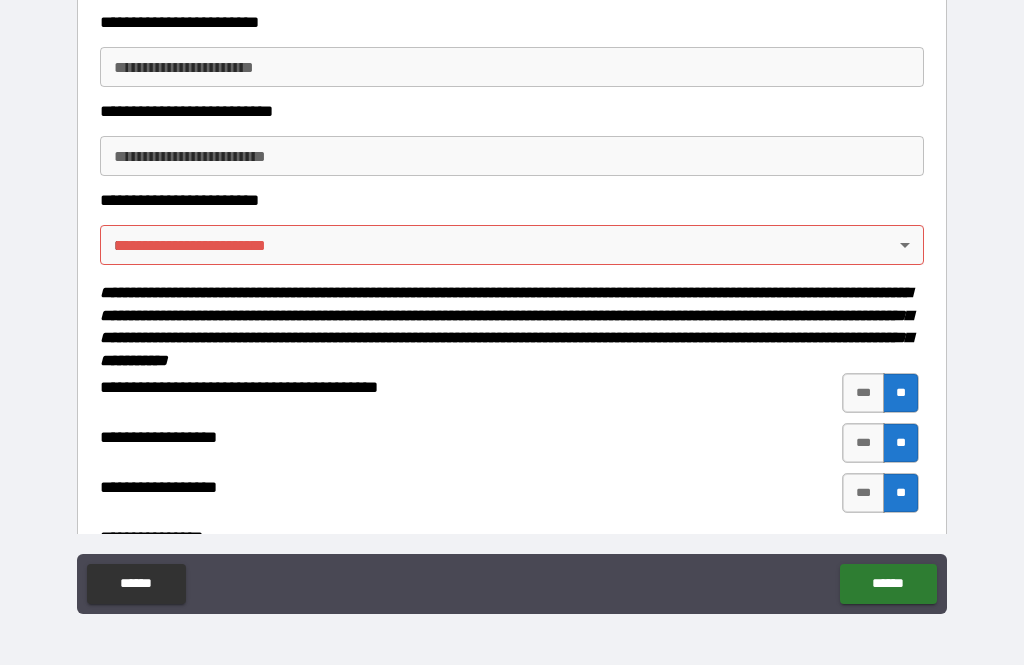scroll, scrollTop: 1011, scrollLeft: 0, axis: vertical 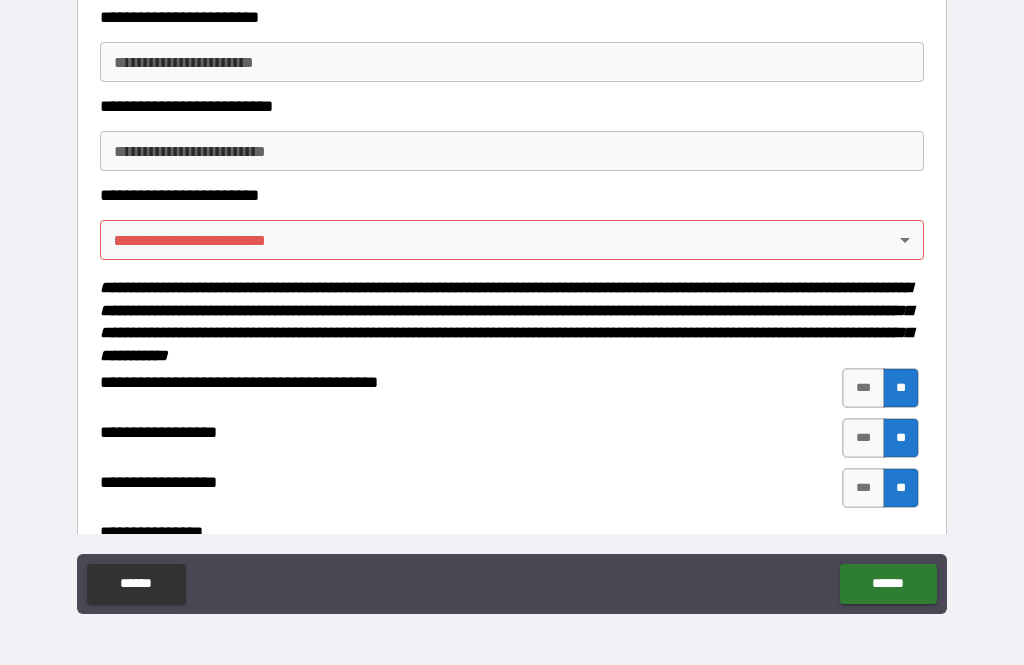 type on "**" 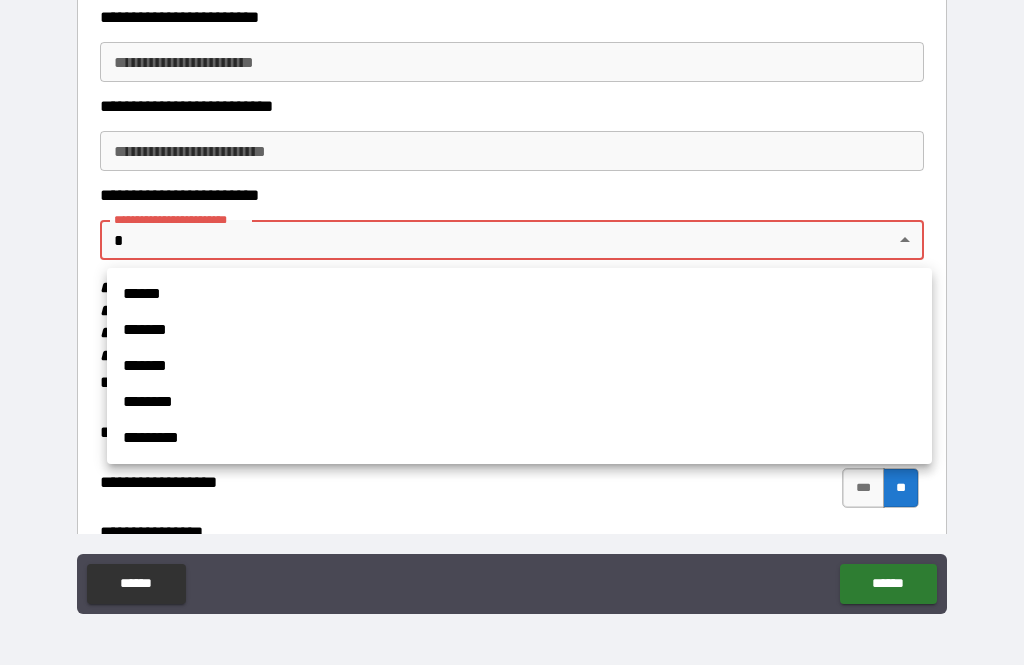 click on "******" at bounding box center [519, 294] 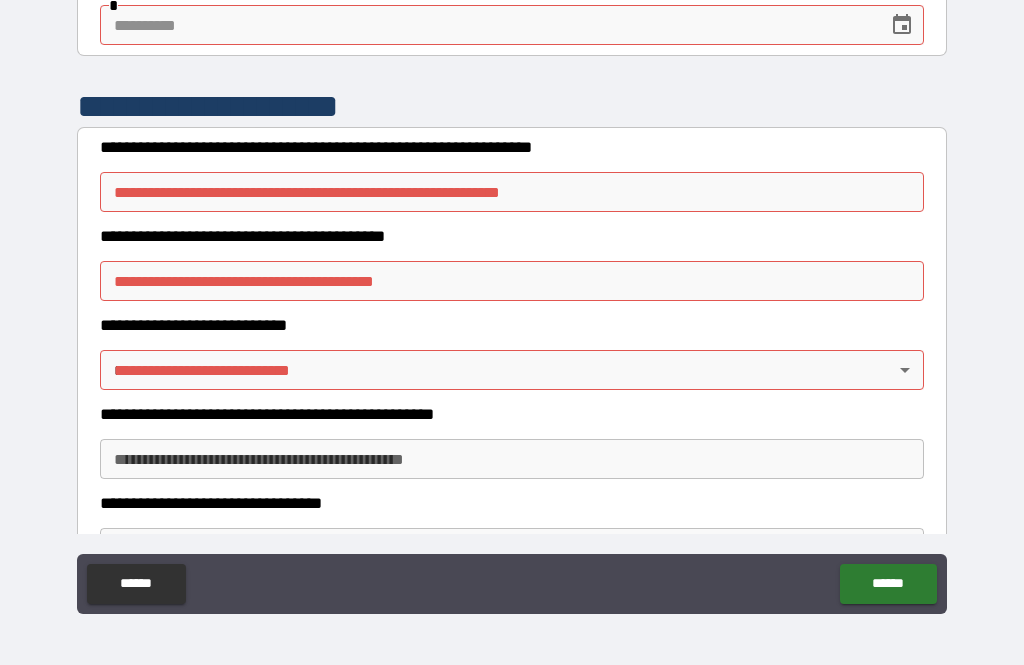 scroll, scrollTop: 202, scrollLeft: 0, axis: vertical 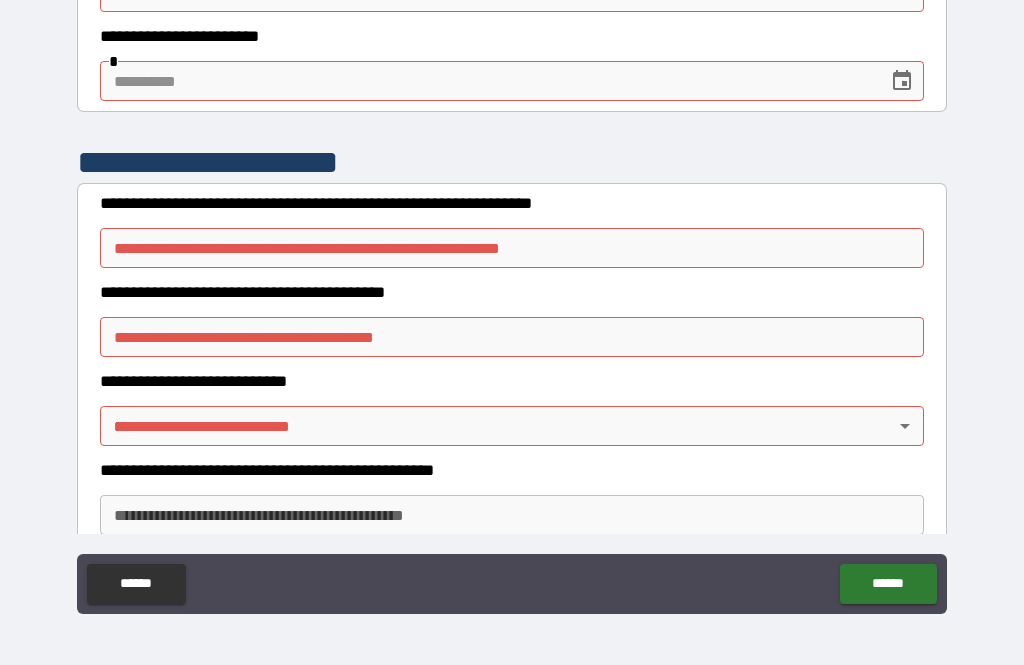 click on "**********" at bounding box center (512, 248) 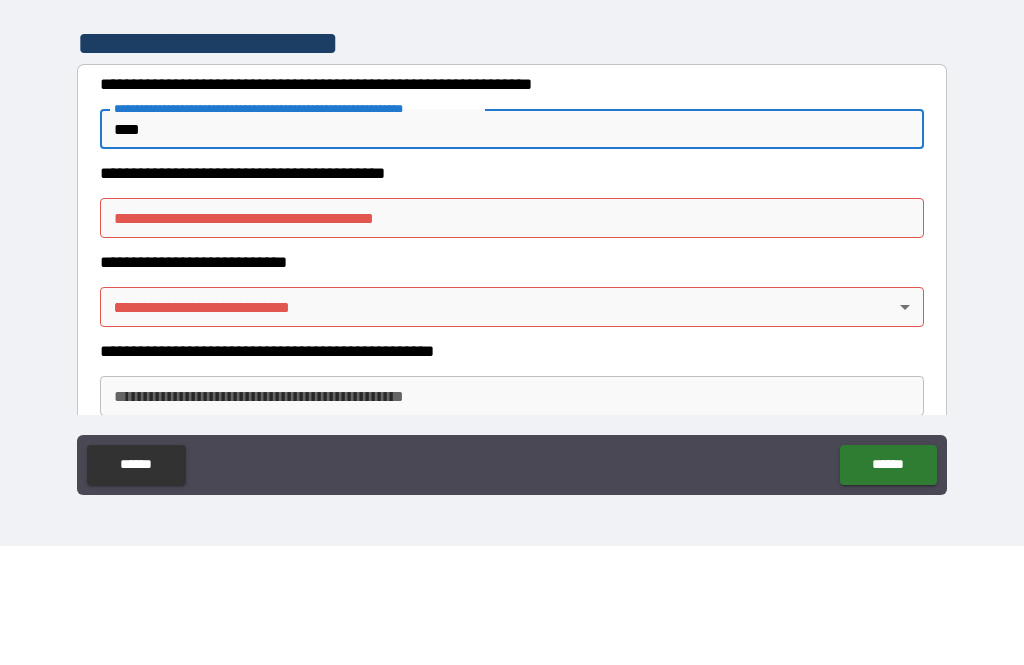 type on "****" 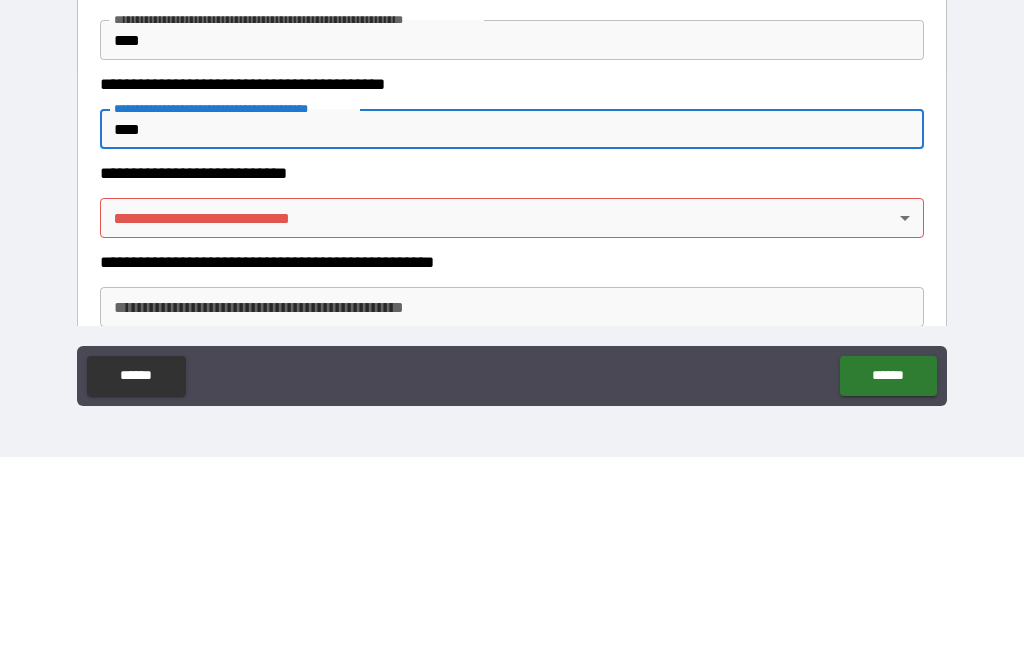 type on "****" 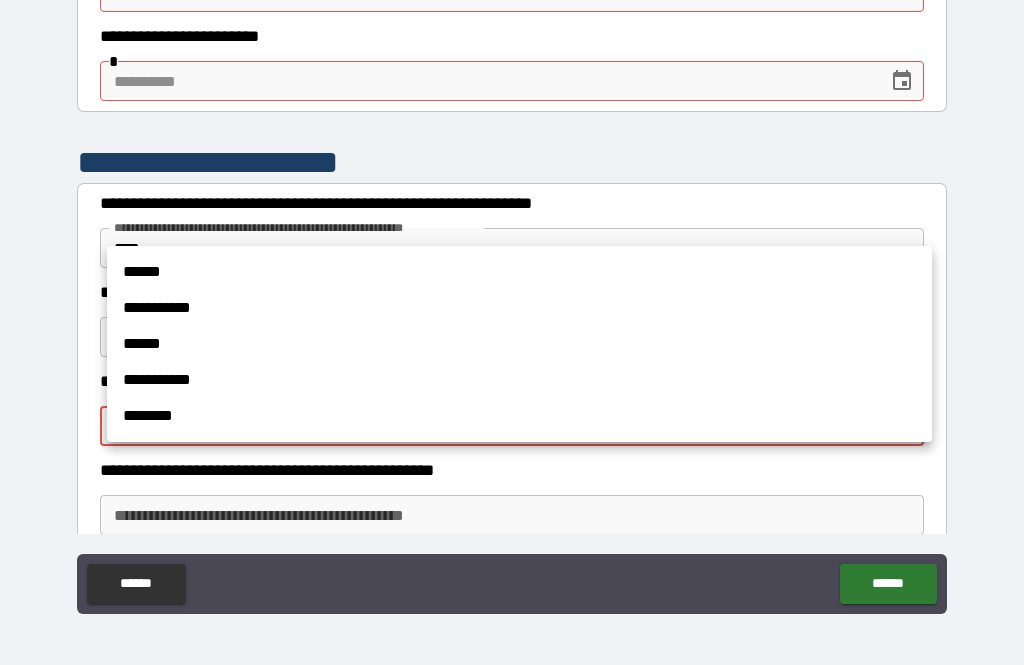 click on "******" at bounding box center (519, 272) 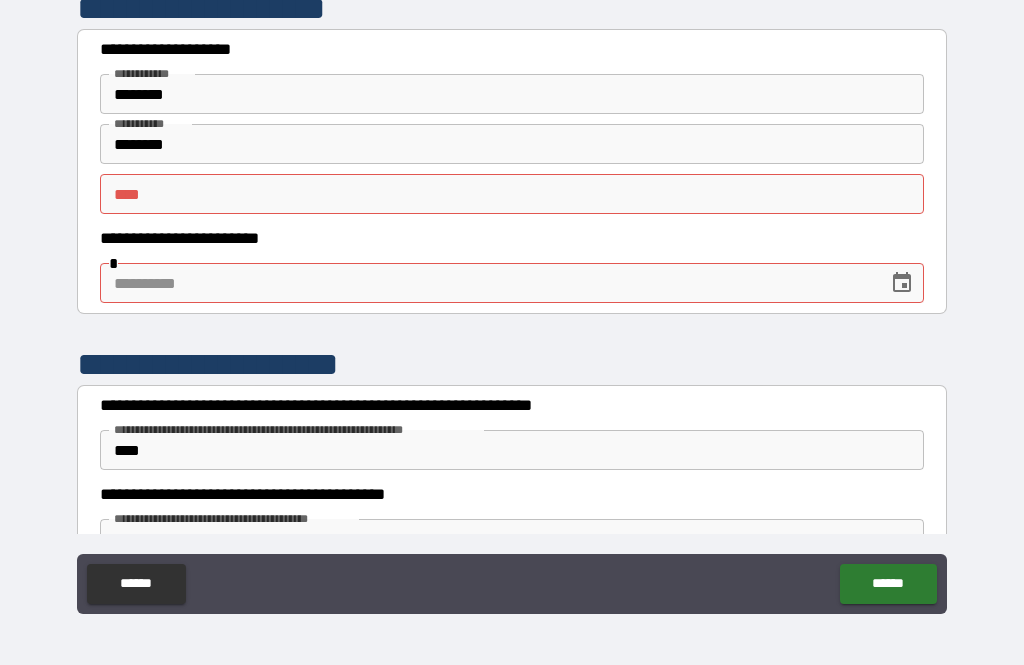 scroll, scrollTop: -1, scrollLeft: 0, axis: vertical 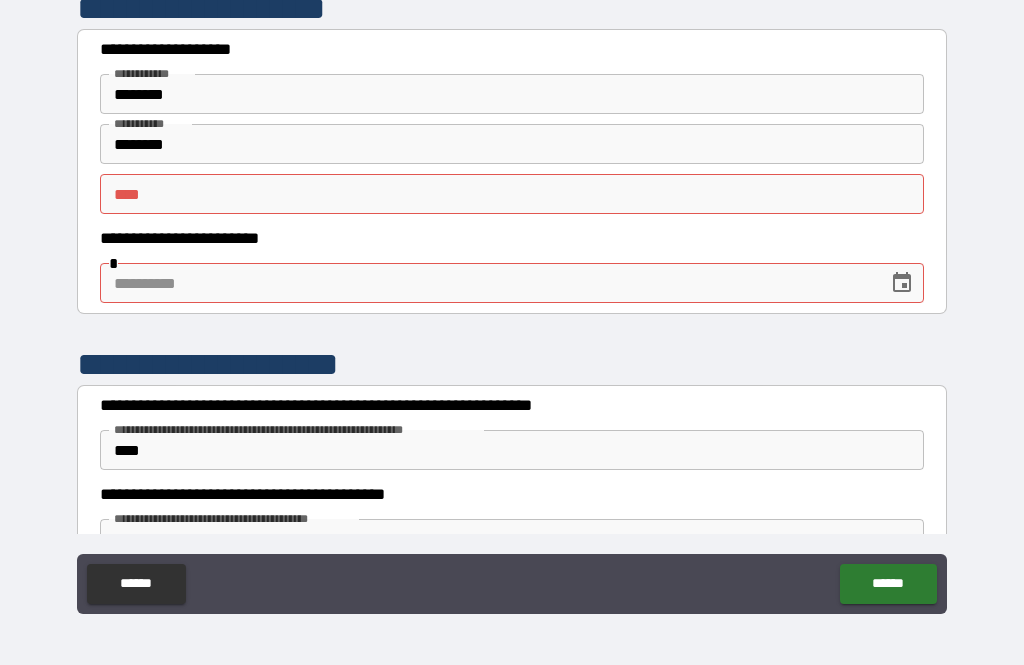 click on "**   *" at bounding box center (512, 194) 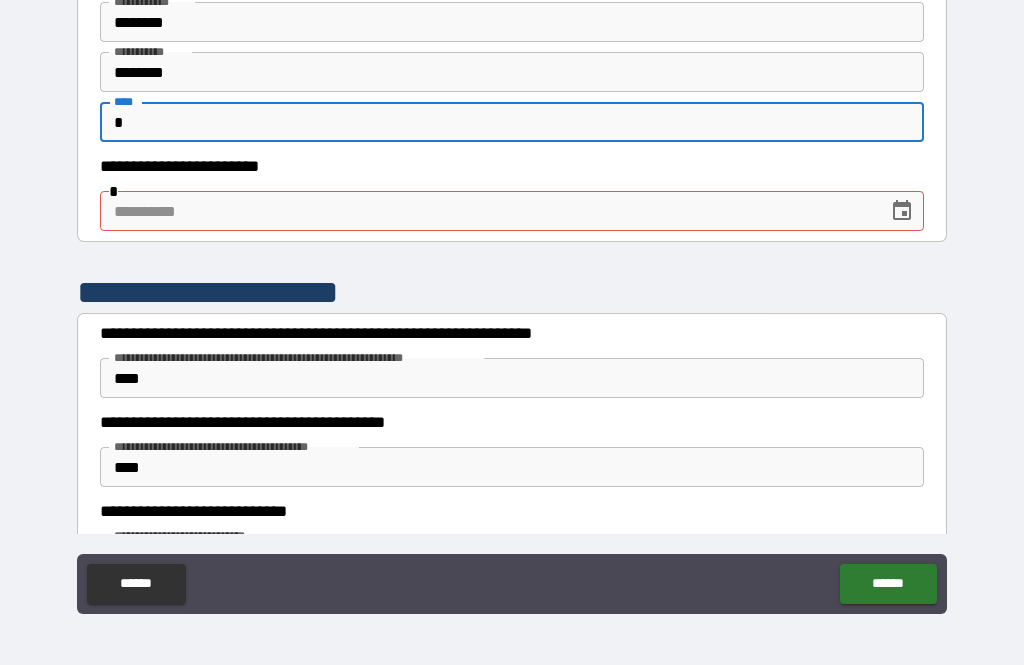 scroll, scrollTop: 75, scrollLeft: 0, axis: vertical 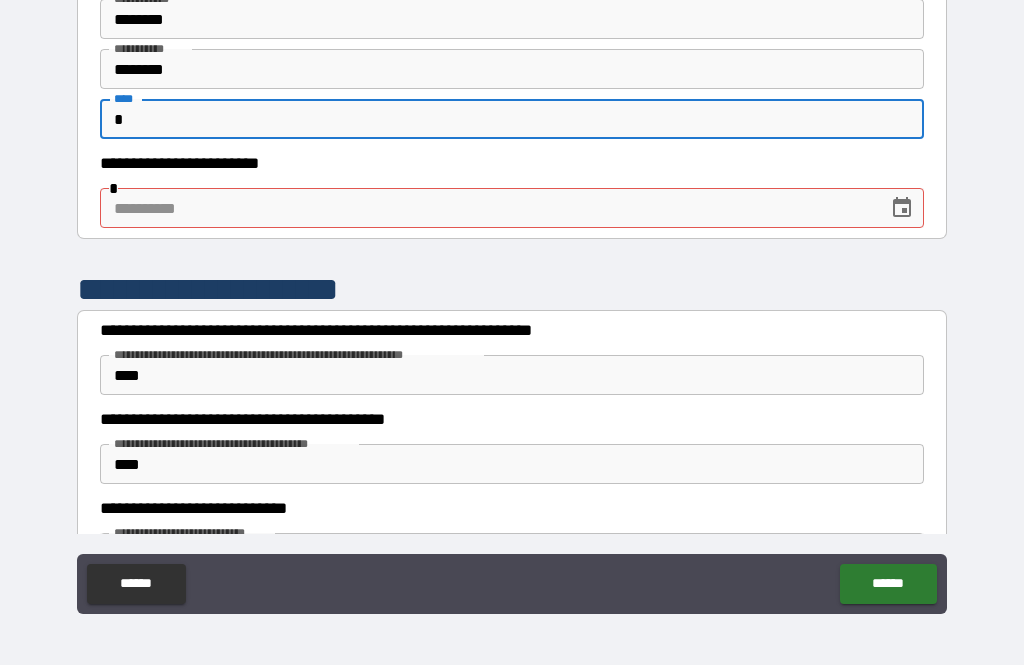 type on "*" 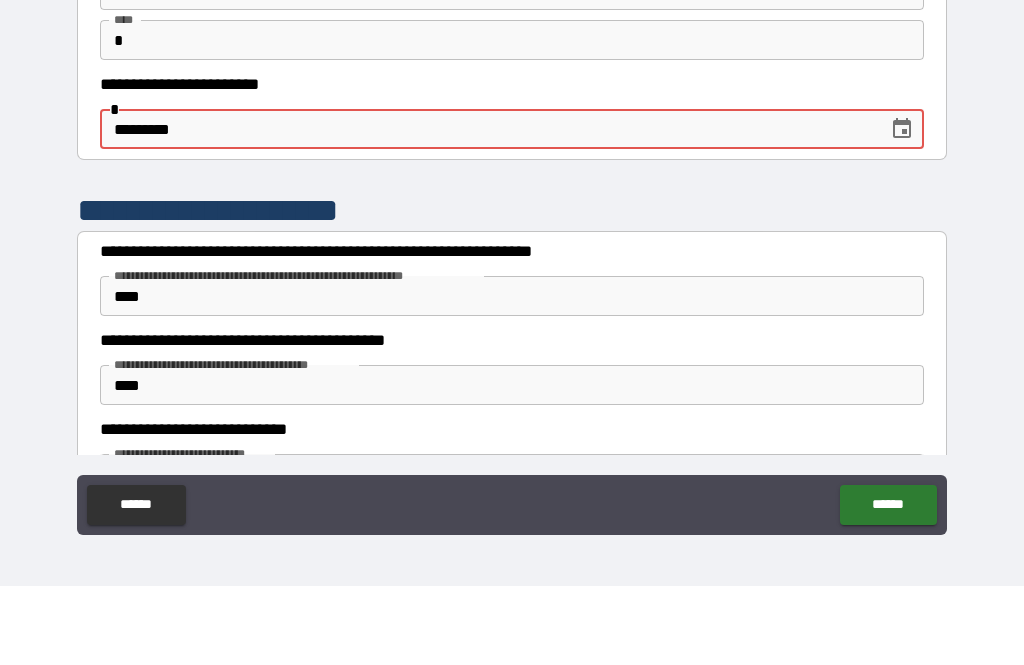 type on "**********" 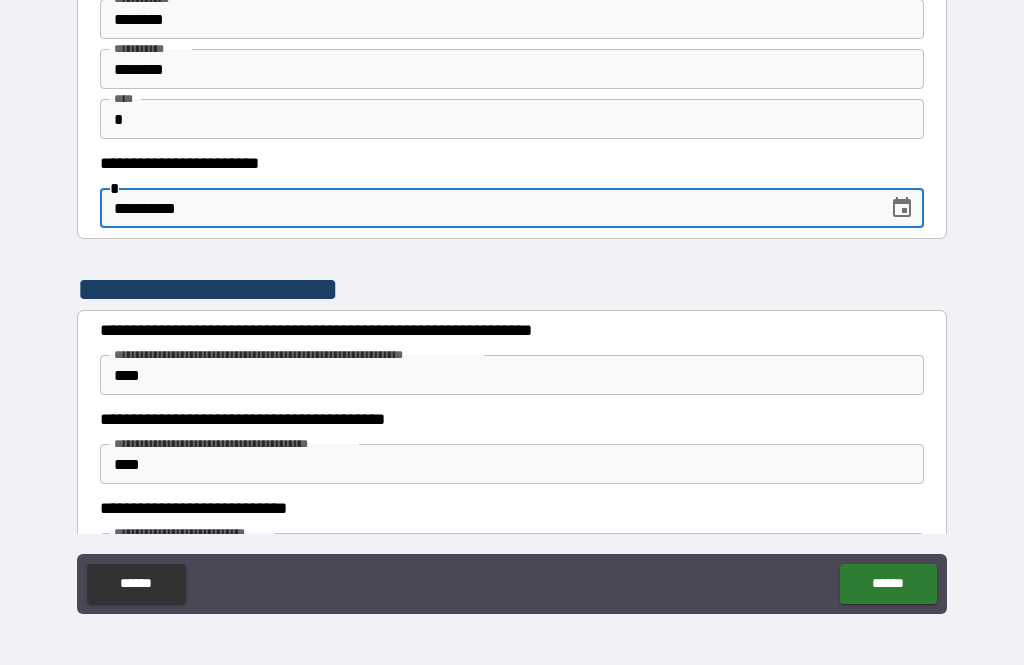 click on "******" at bounding box center [888, 584] 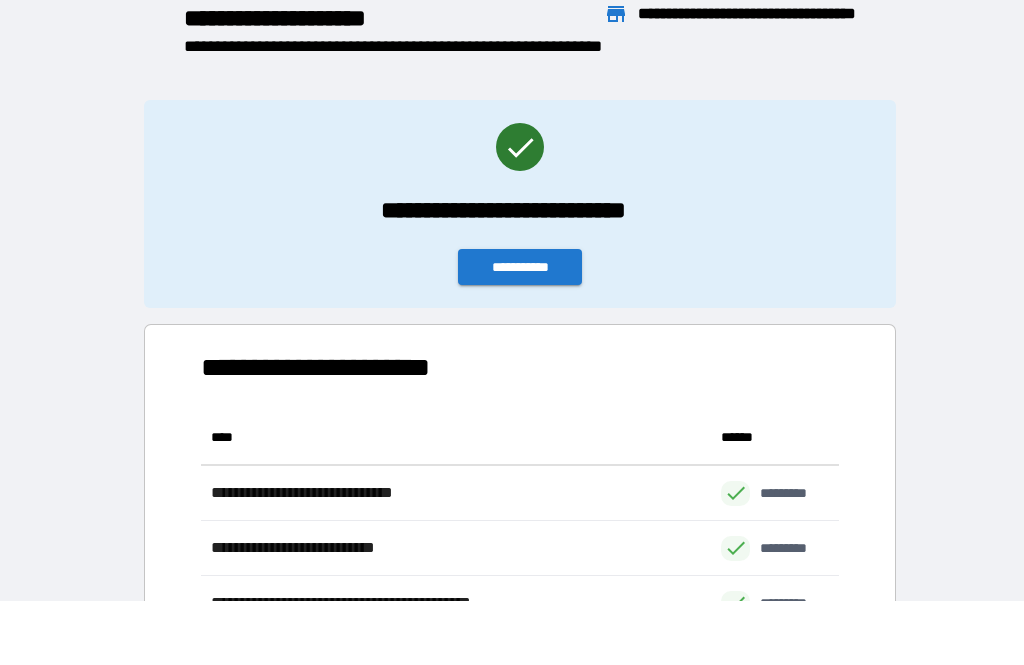 scroll, scrollTop: 1, scrollLeft: 1, axis: both 